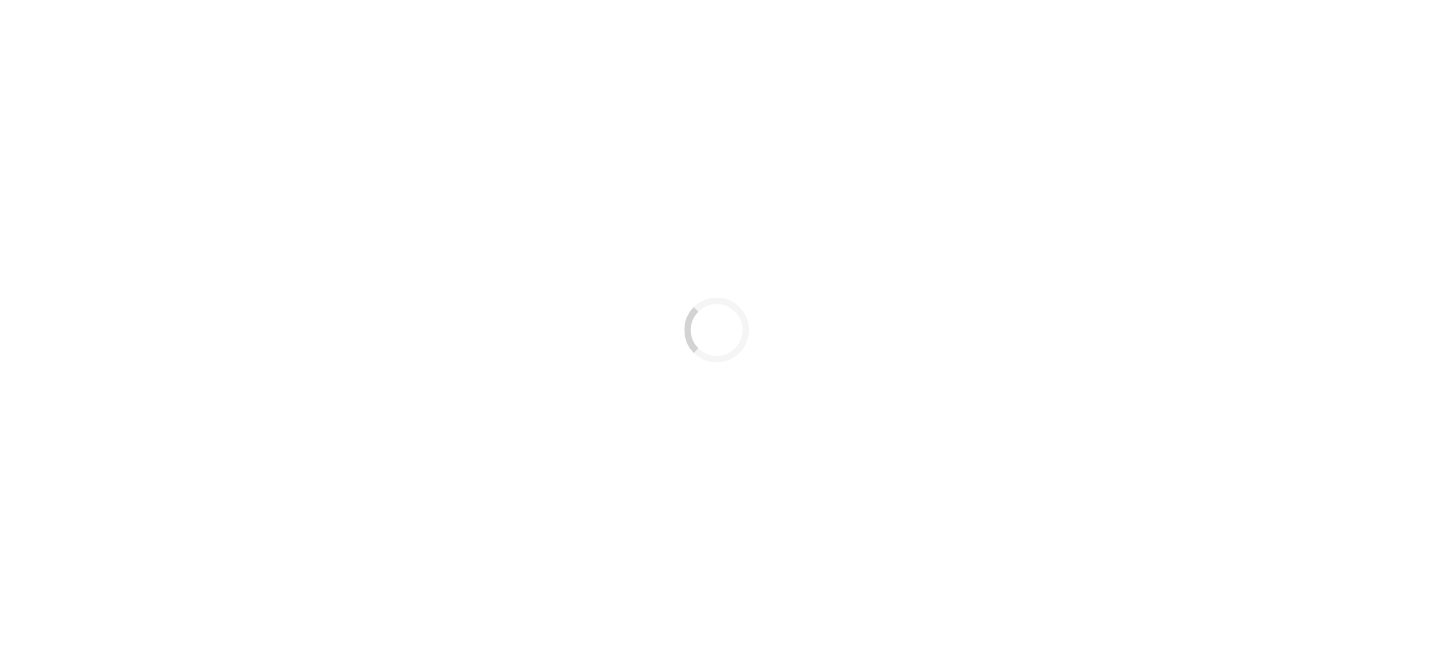 scroll, scrollTop: 0, scrollLeft: 0, axis: both 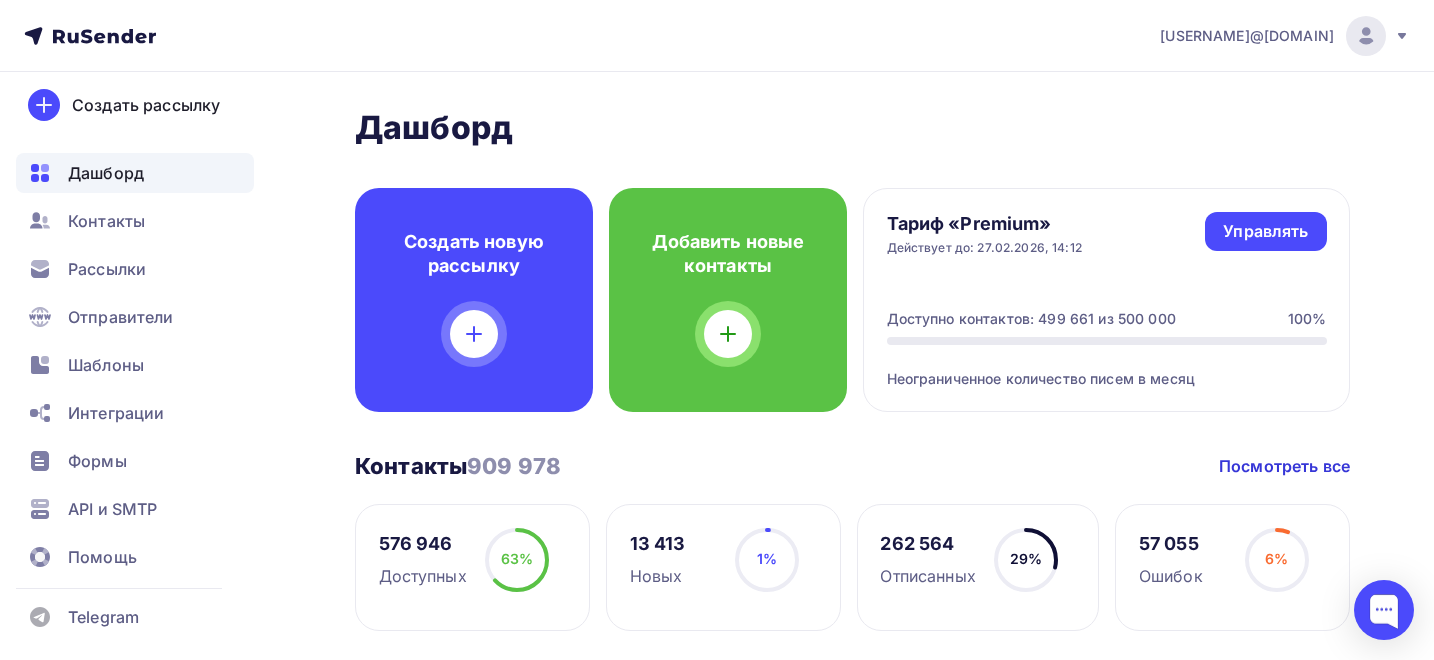 click at bounding box center (1366, 36) 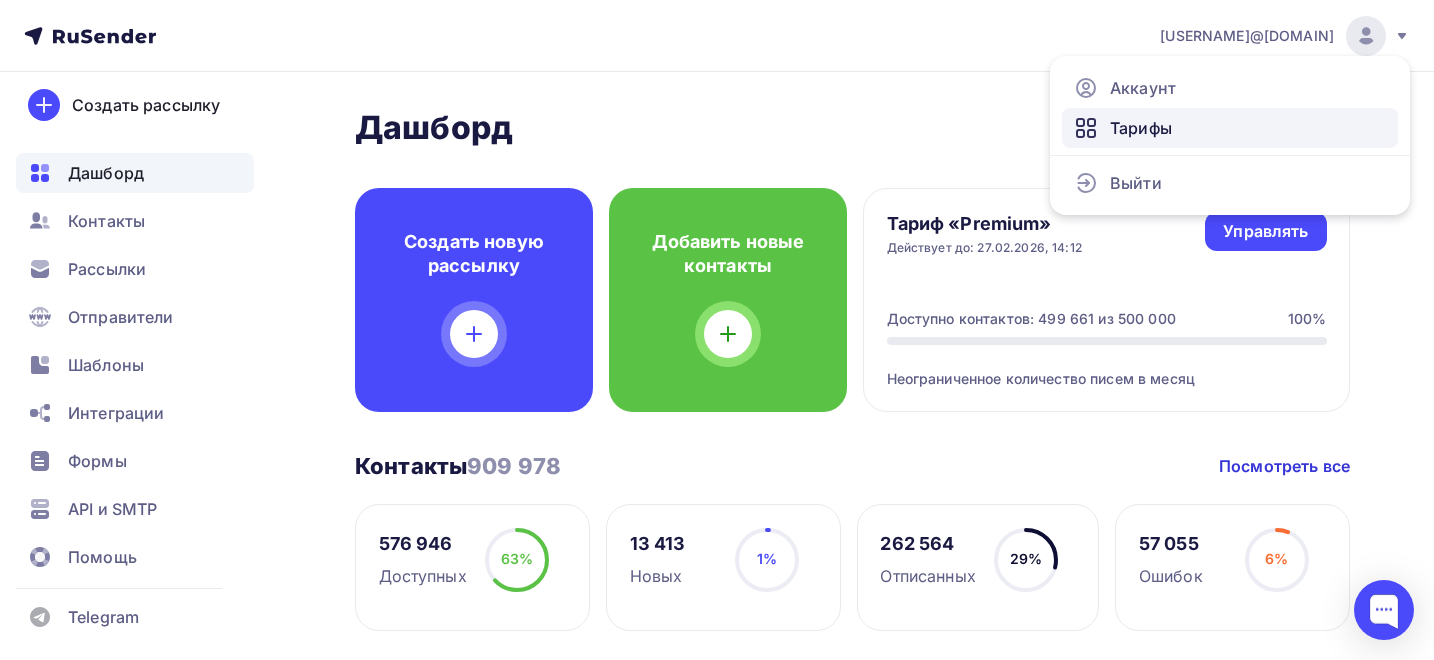 click on "Тарифы" at bounding box center [1141, 128] 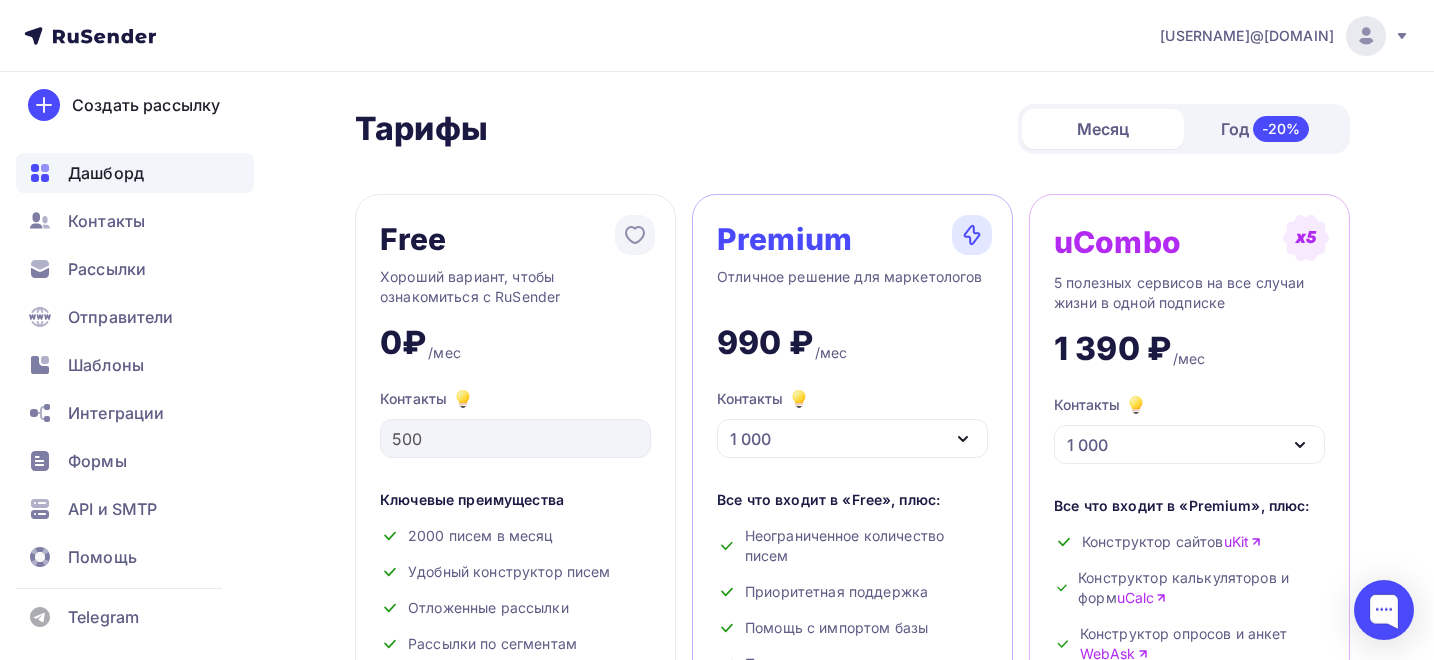 click on "Дашборд" at bounding box center [106, 173] 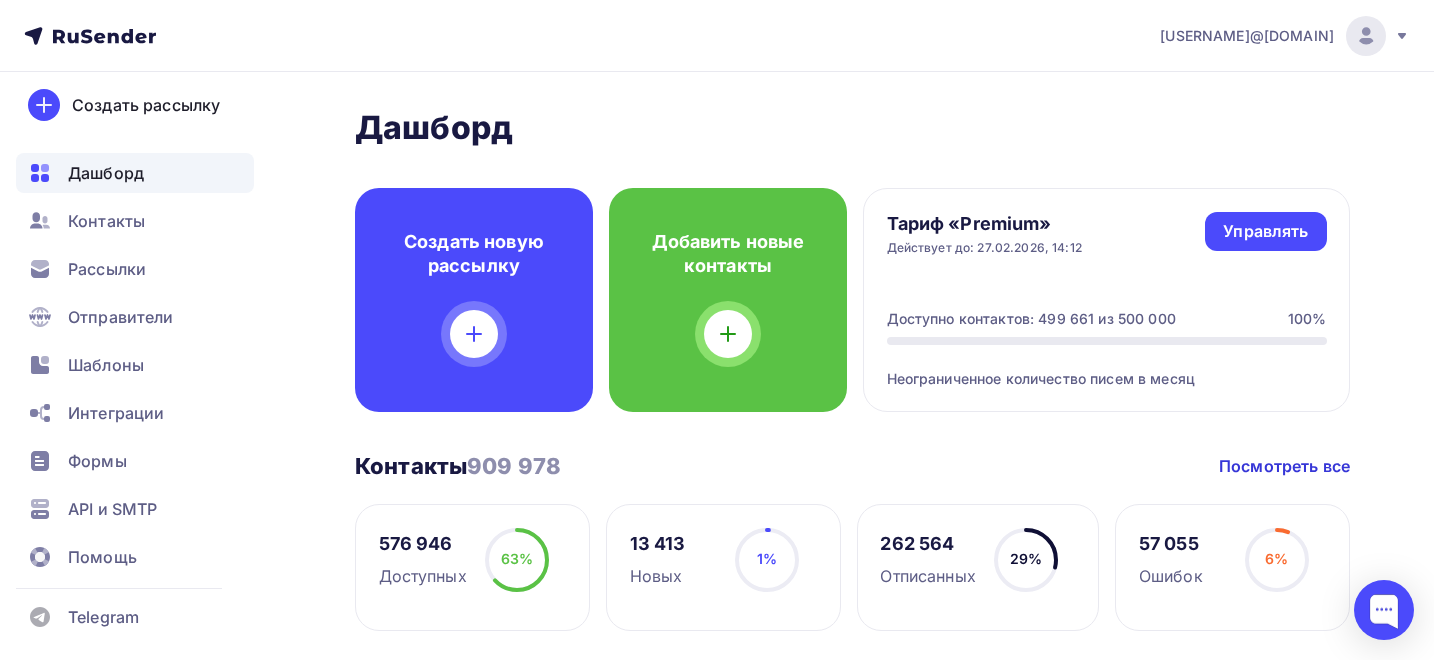 click on "[USERNAME]@[DOMAIN].net" at bounding box center (1247, 36) 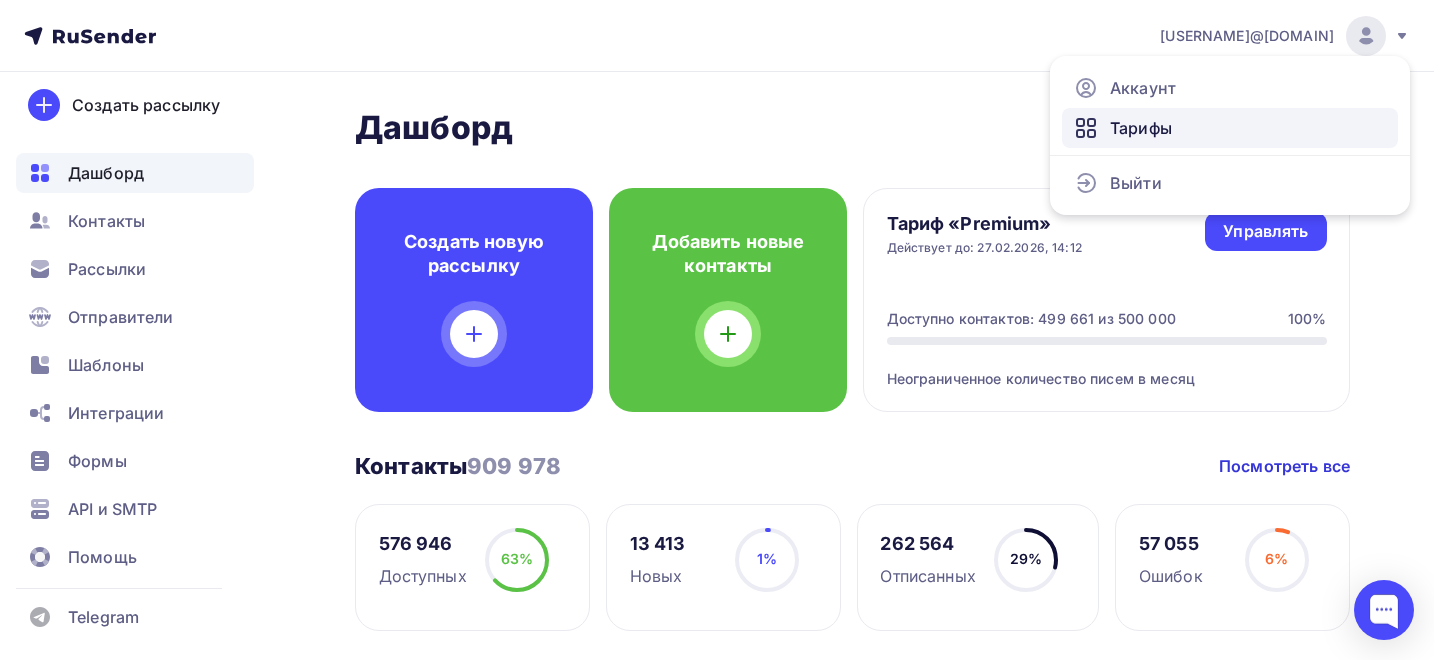 click on "Тарифы" at bounding box center (1141, 128) 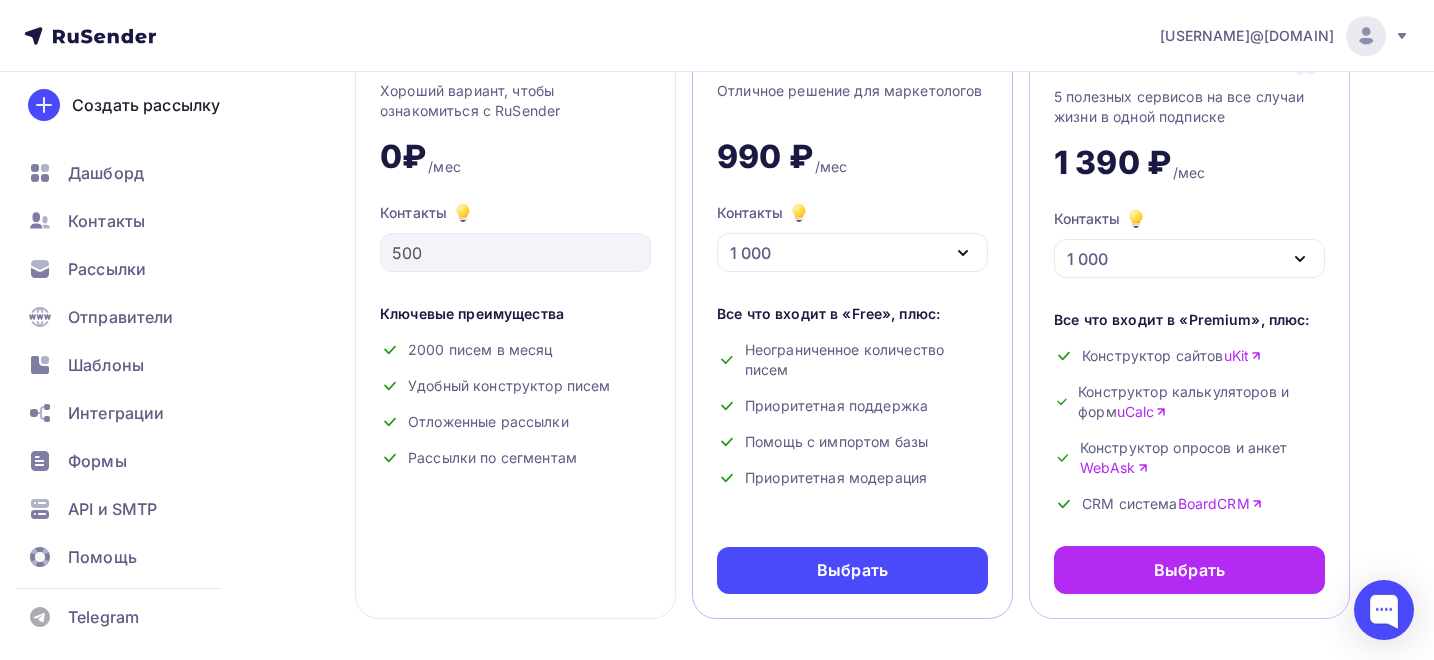 scroll, scrollTop: 176, scrollLeft: 0, axis: vertical 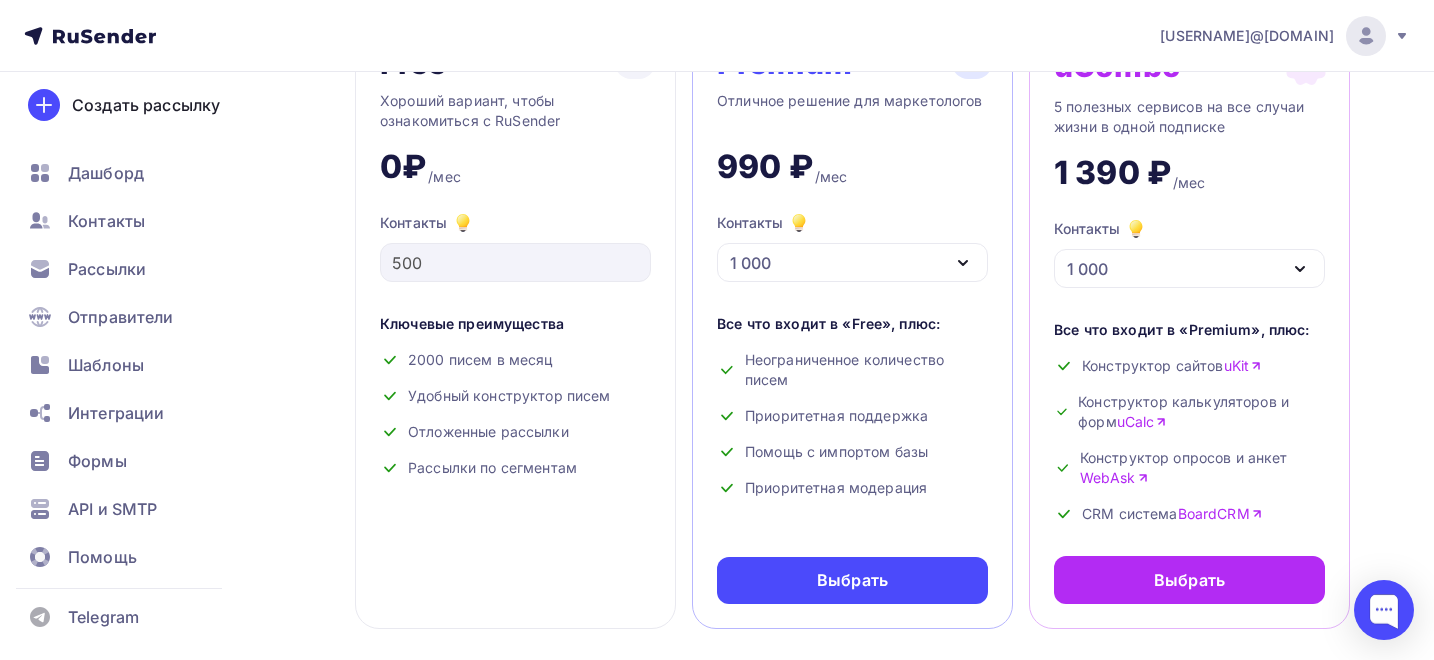 click on "1 000" at bounding box center (852, 262) 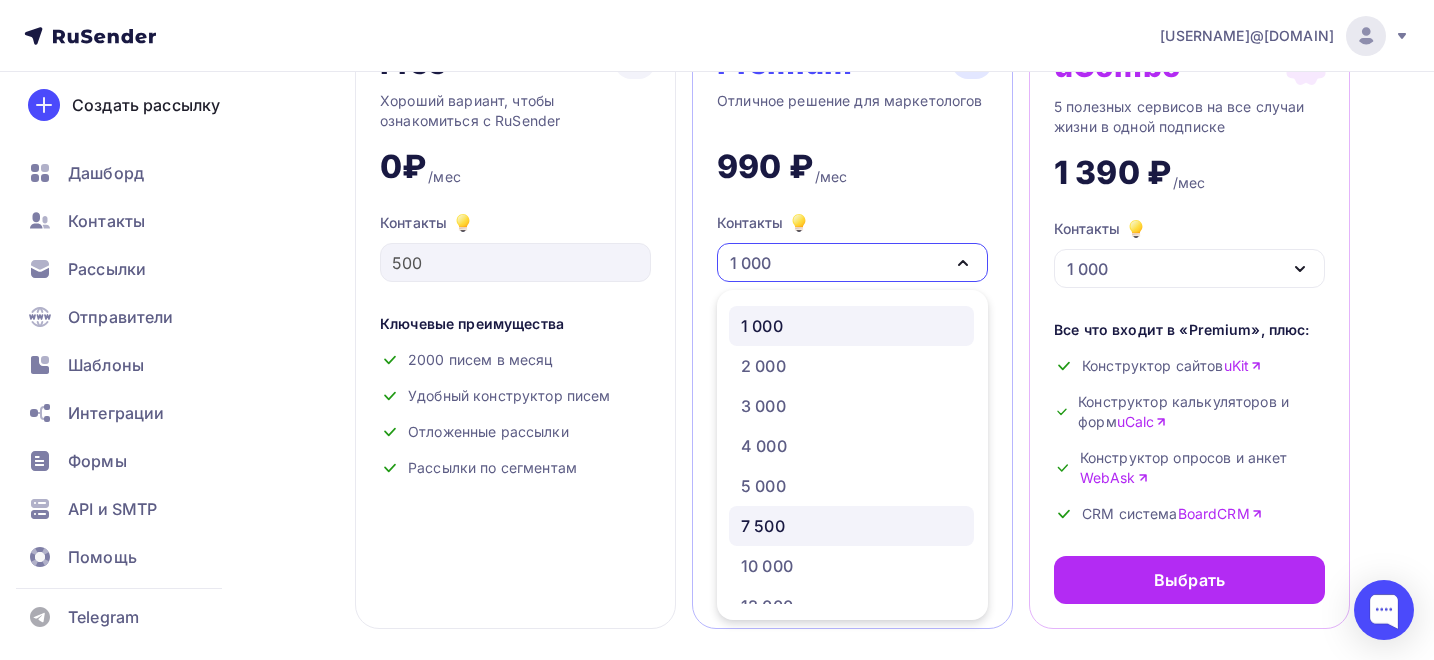 scroll, scrollTop: 1062, scrollLeft: 0, axis: vertical 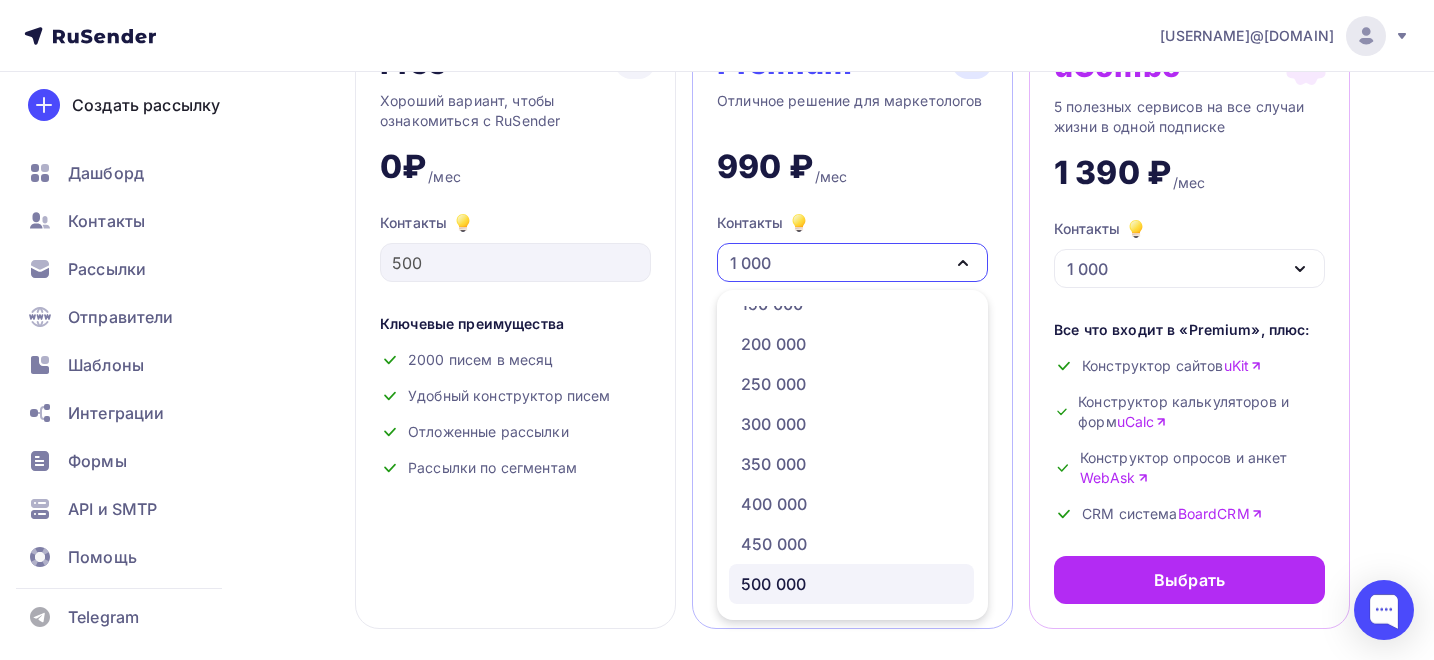 click on "500 000" at bounding box center [851, 584] 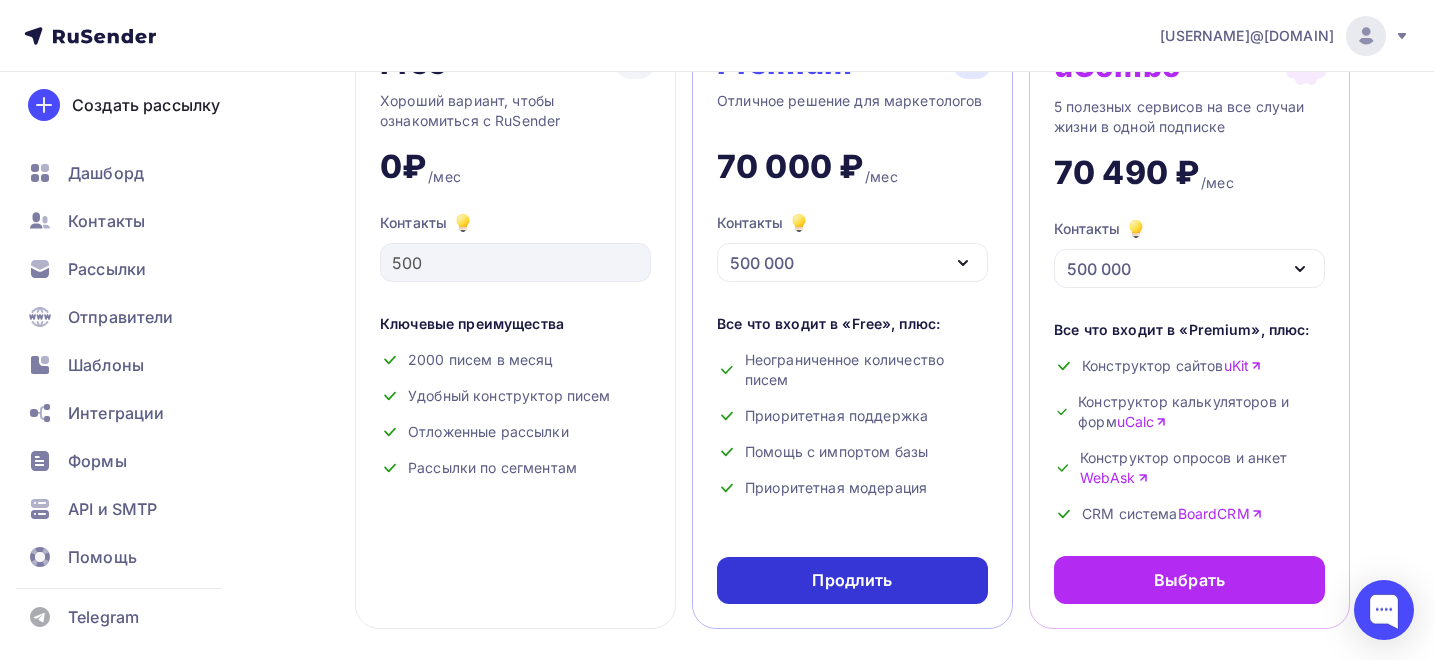 click on "Продлить" at bounding box center (852, 580) 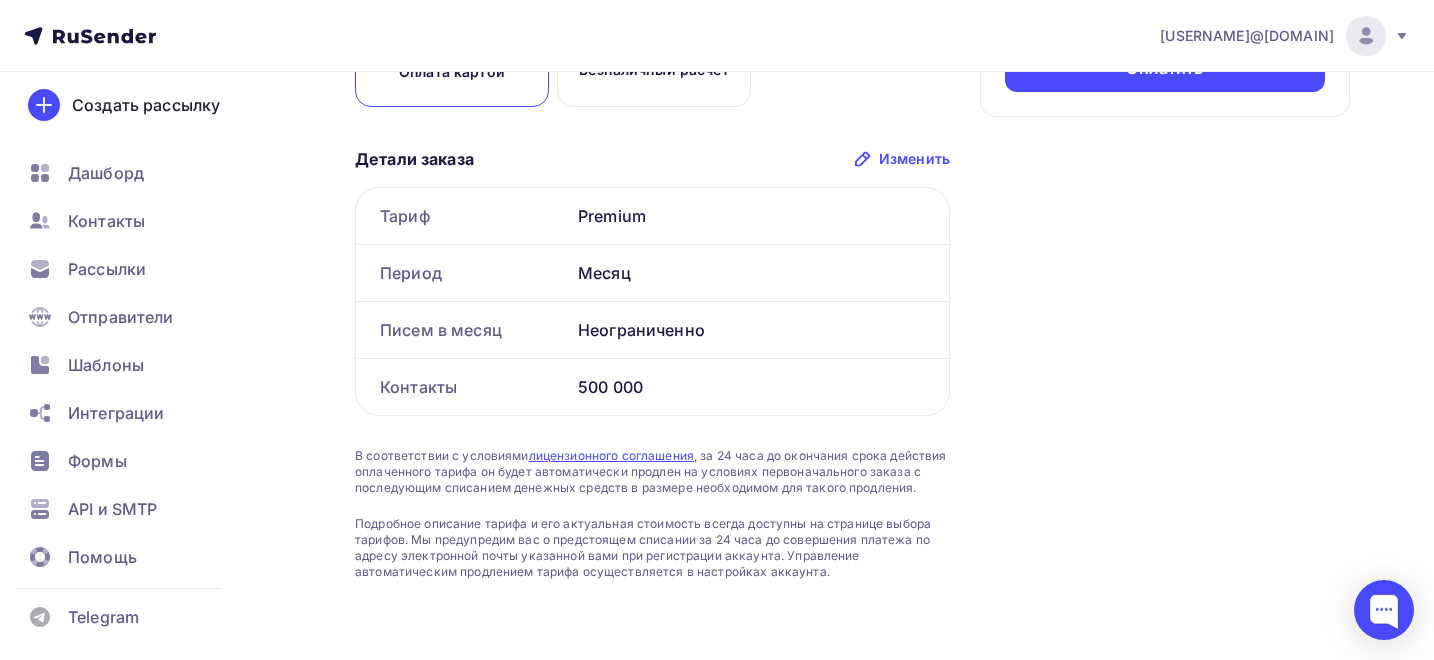 scroll, scrollTop: 0, scrollLeft: 0, axis: both 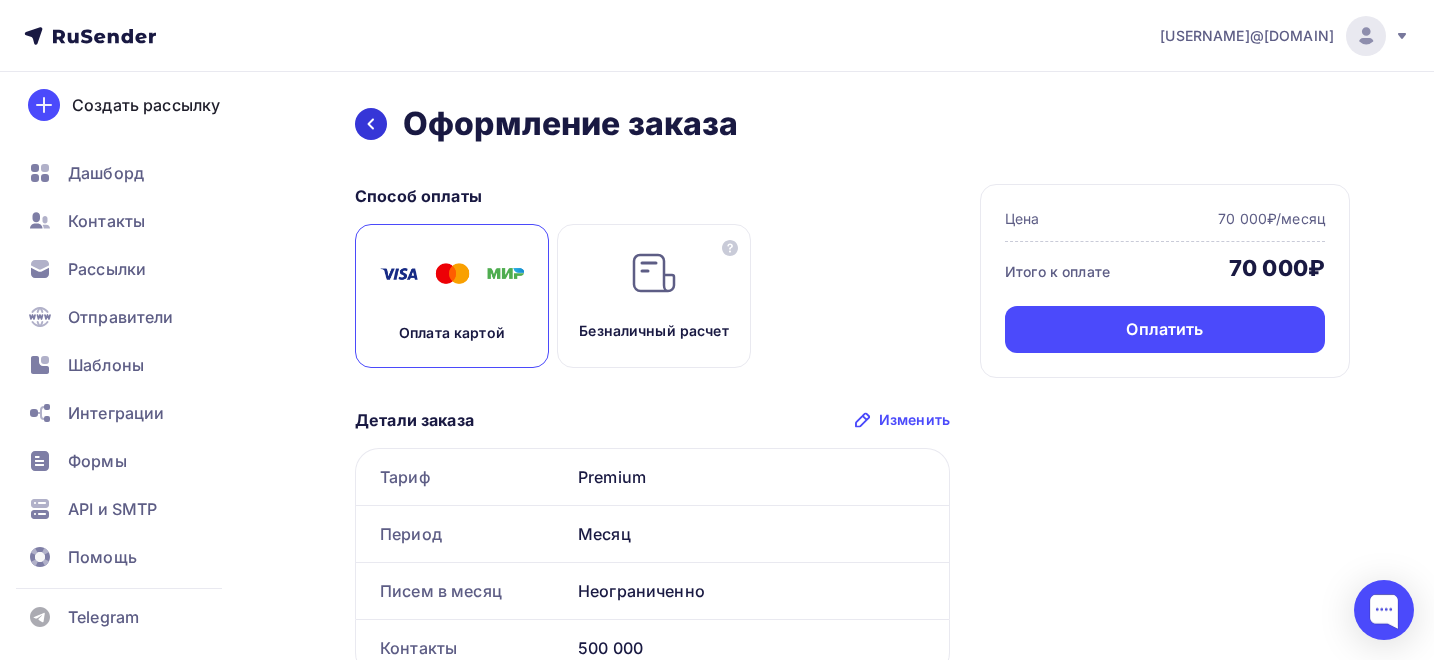 click 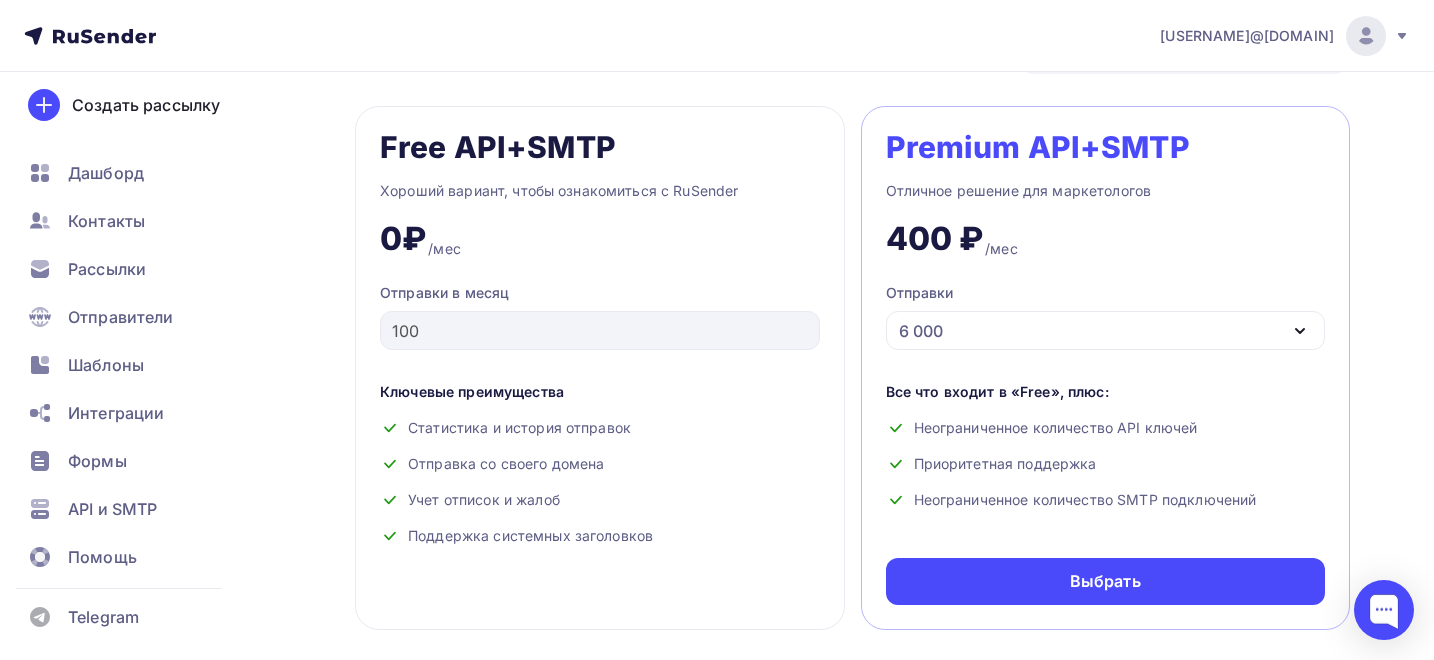 scroll, scrollTop: 851, scrollLeft: 0, axis: vertical 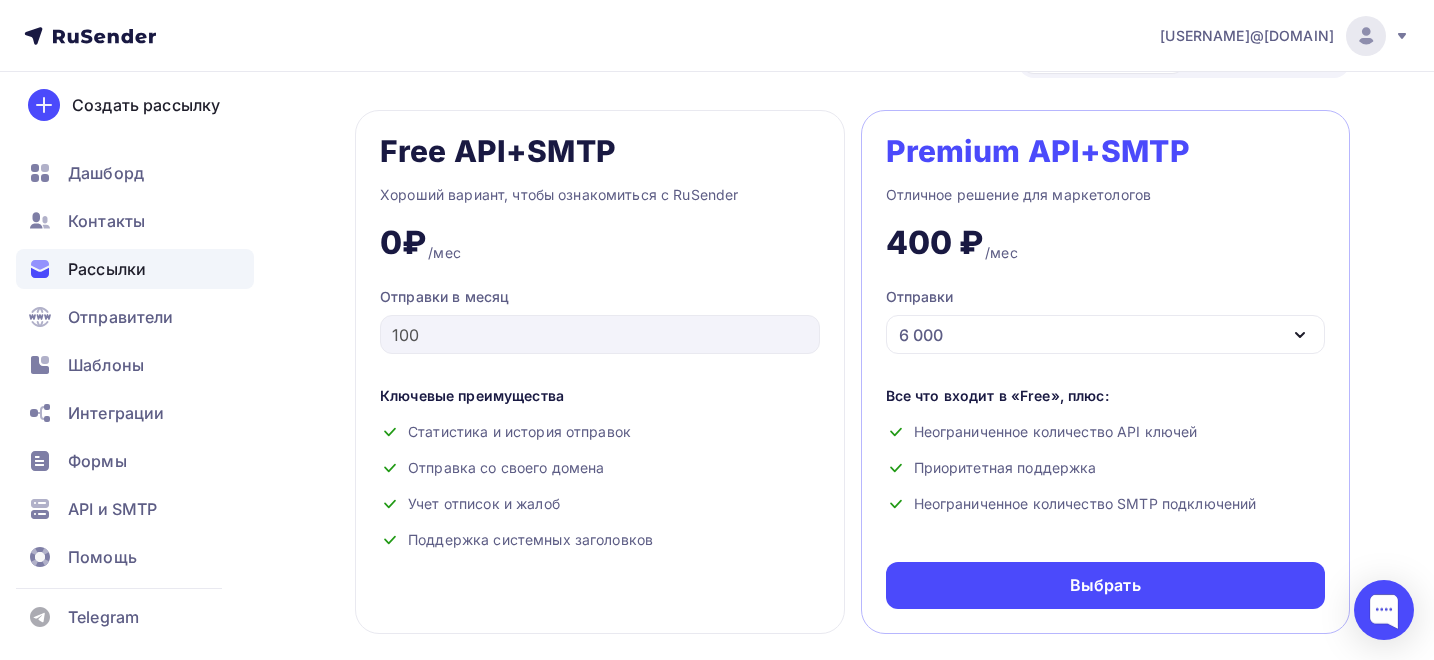 click on "Рассылки" at bounding box center (107, 269) 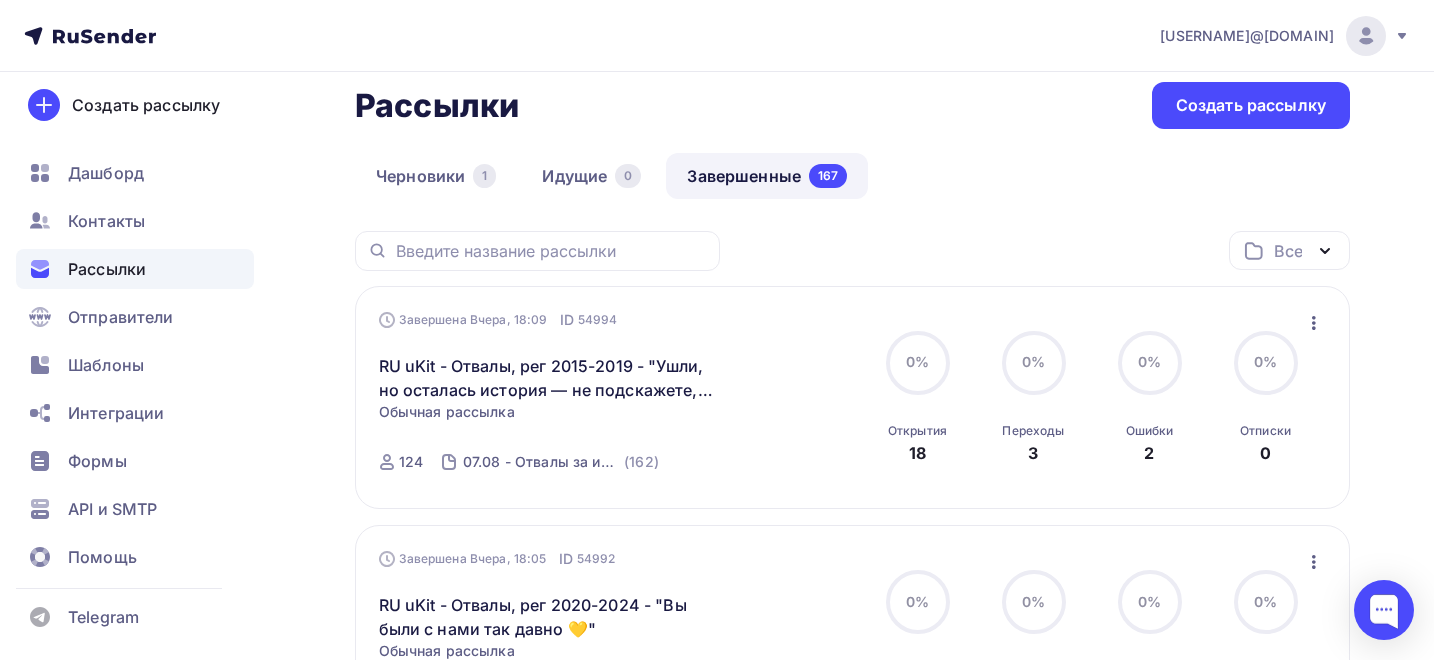 scroll, scrollTop: 33, scrollLeft: 0, axis: vertical 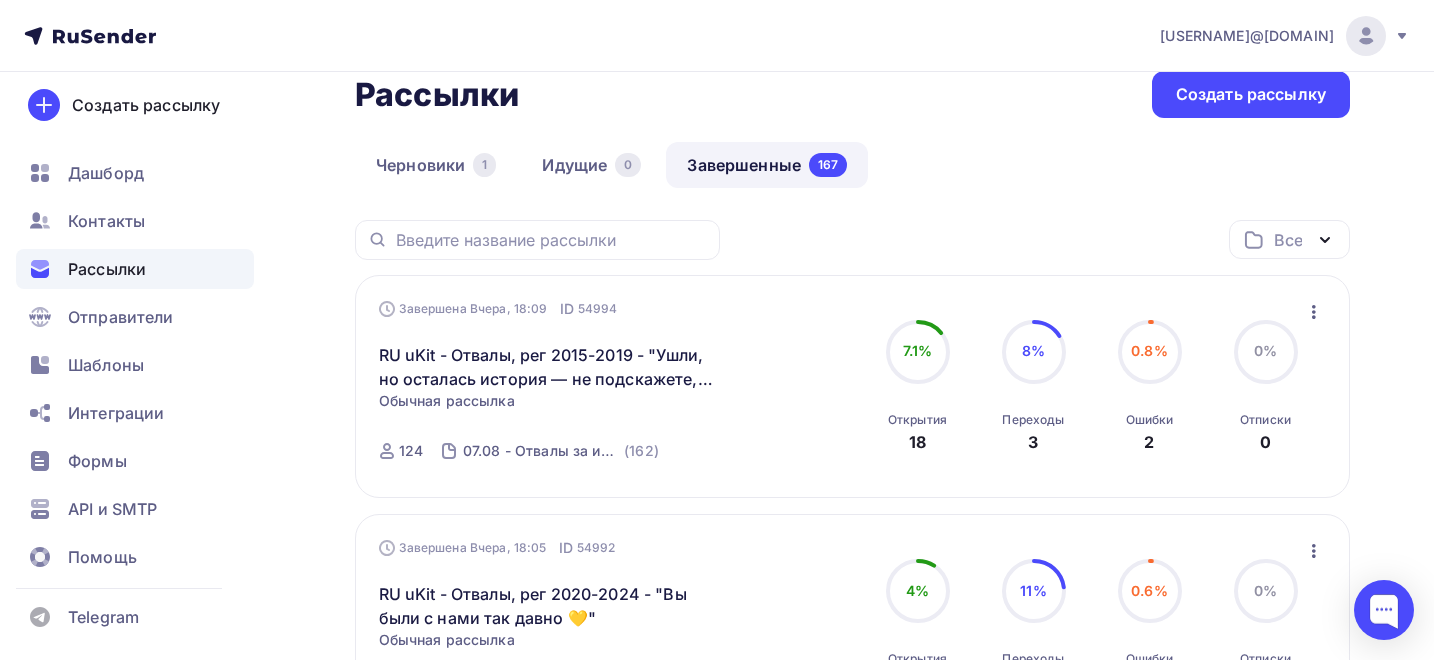 click on "Завершенные
167" at bounding box center (767, 165) 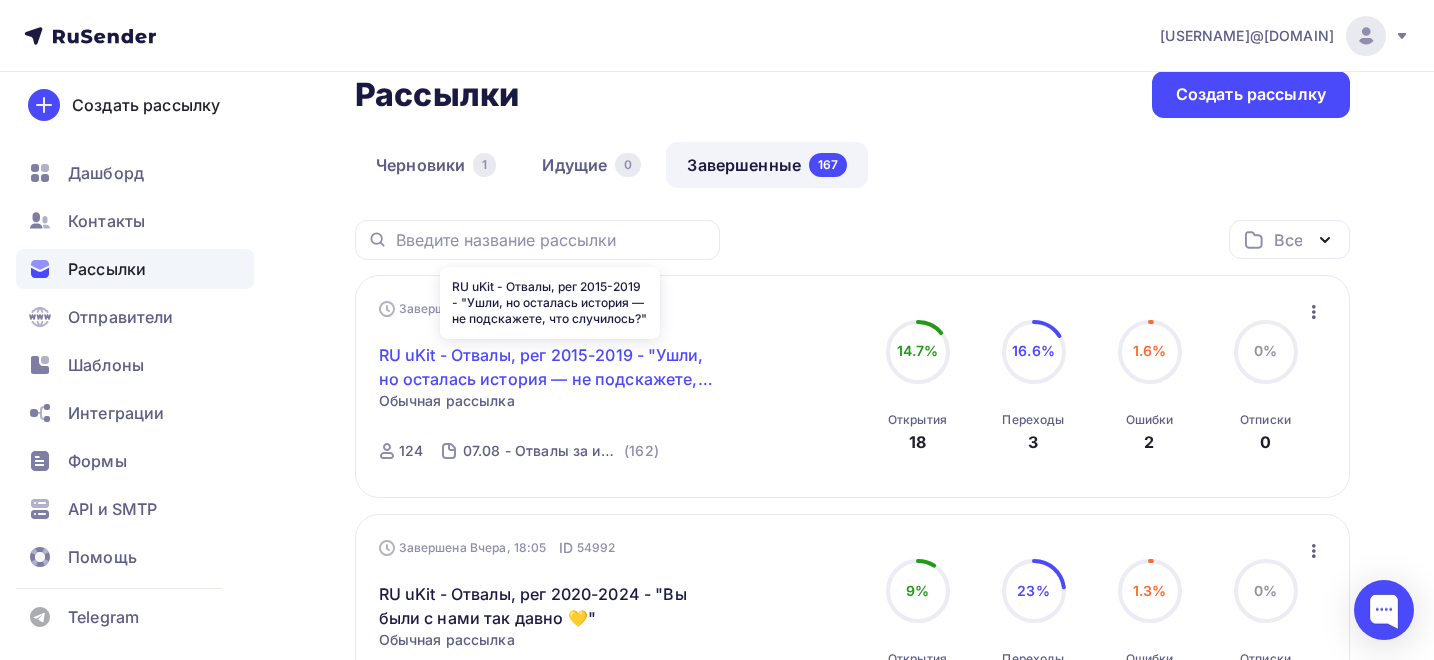 click on "RU uKit - Отвалы, рег 2015-2019 - "Ушли, но осталась история — не подскажете, что случилось?"" at bounding box center (550, 367) 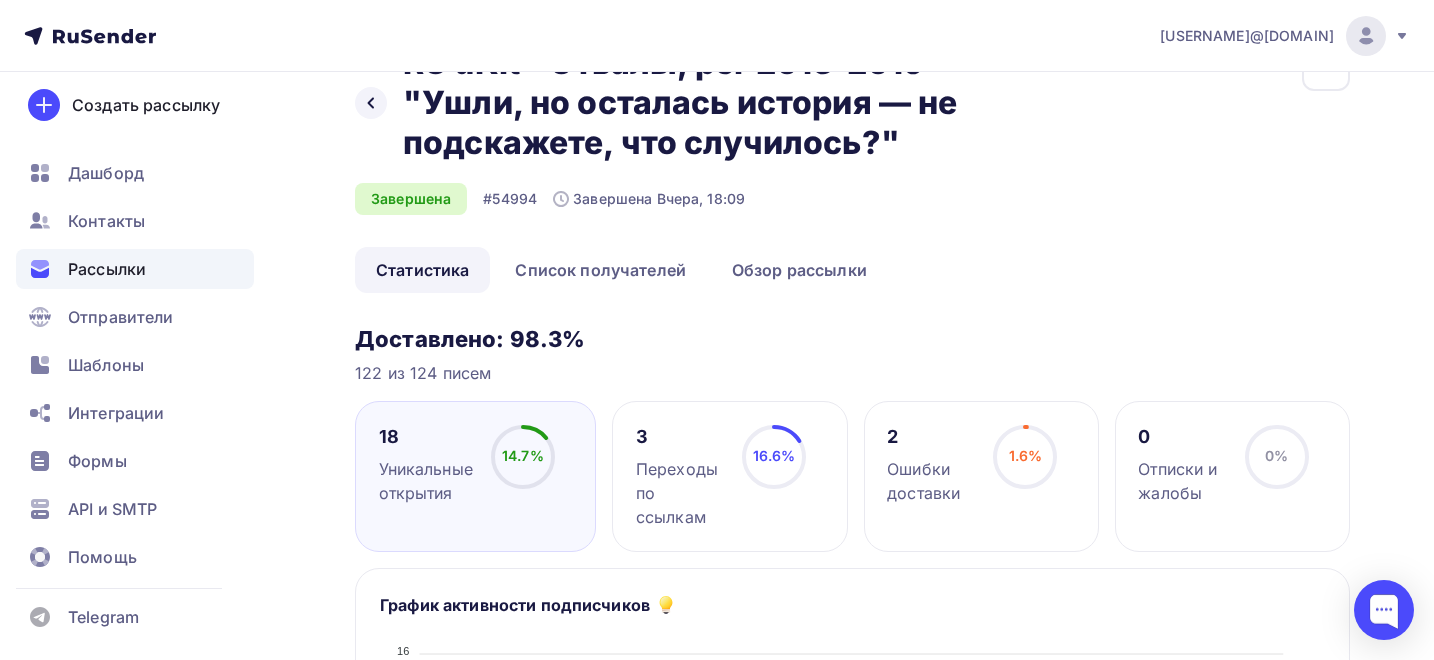 scroll, scrollTop: 71, scrollLeft: 0, axis: vertical 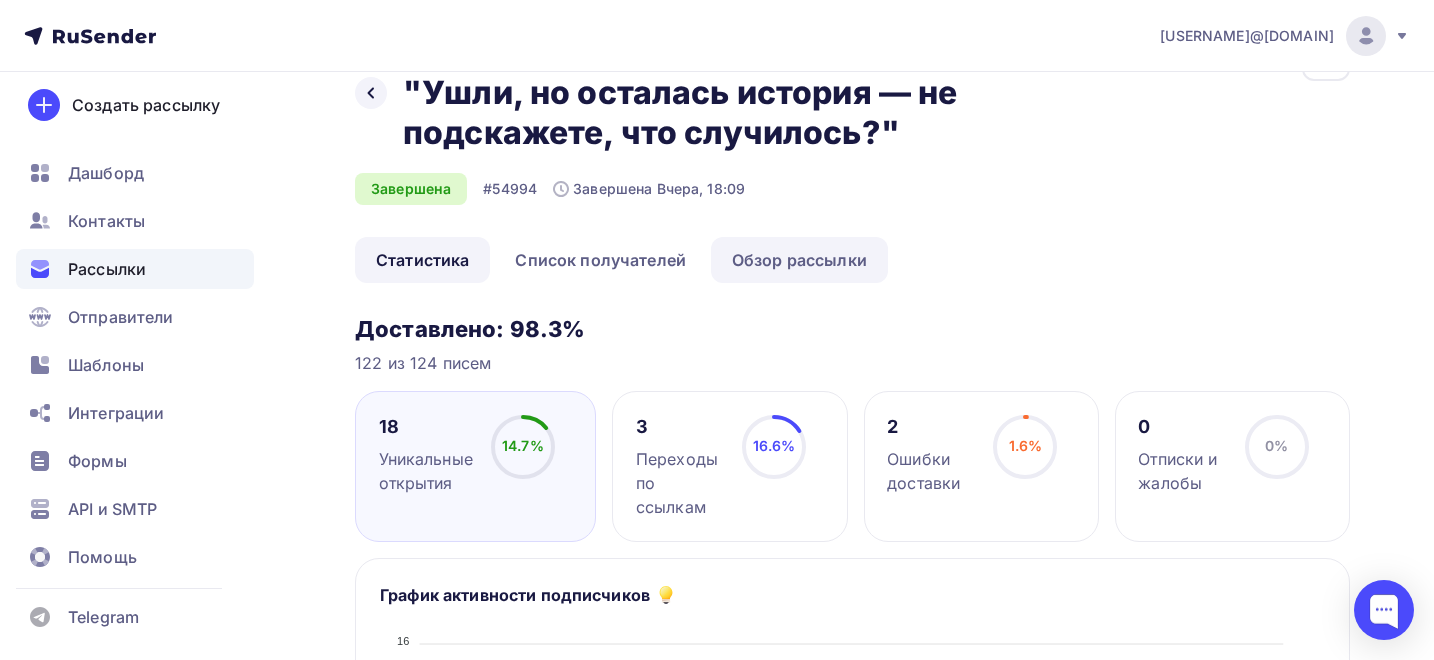 click on "Обзор рассылки" at bounding box center [799, 260] 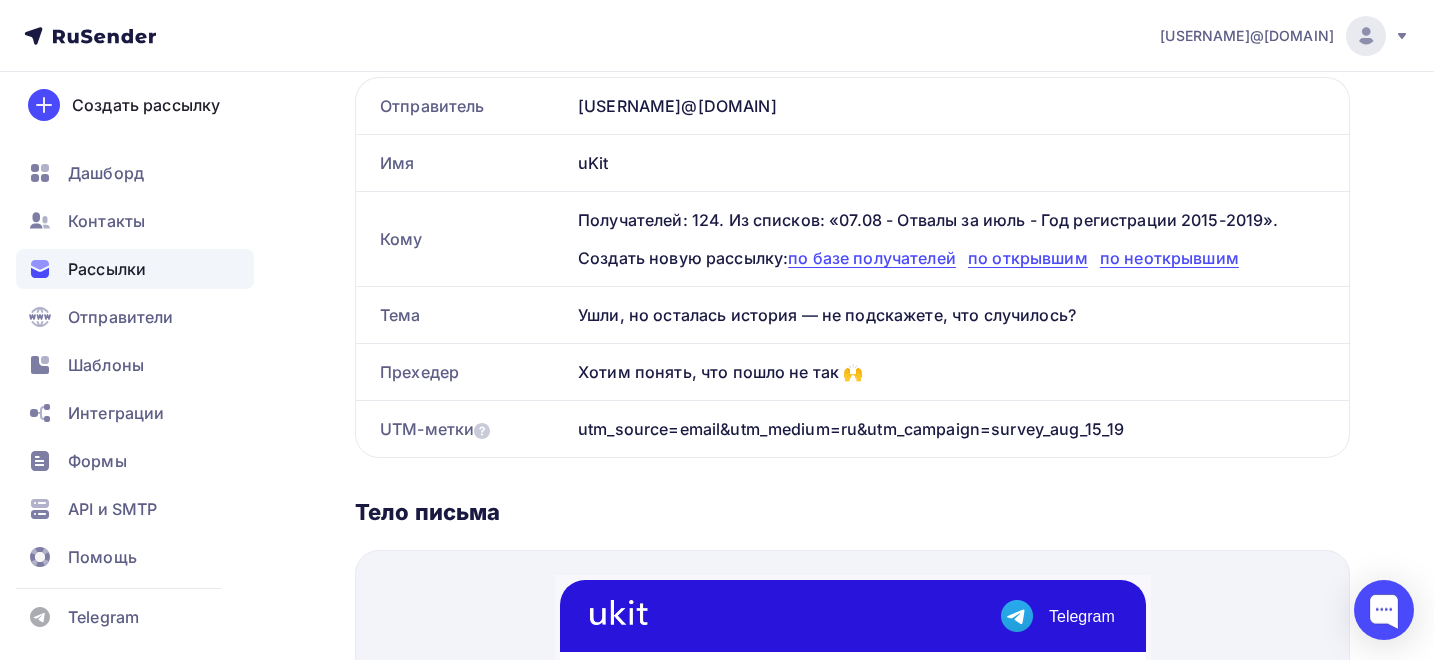 scroll, scrollTop: 394, scrollLeft: 0, axis: vertical 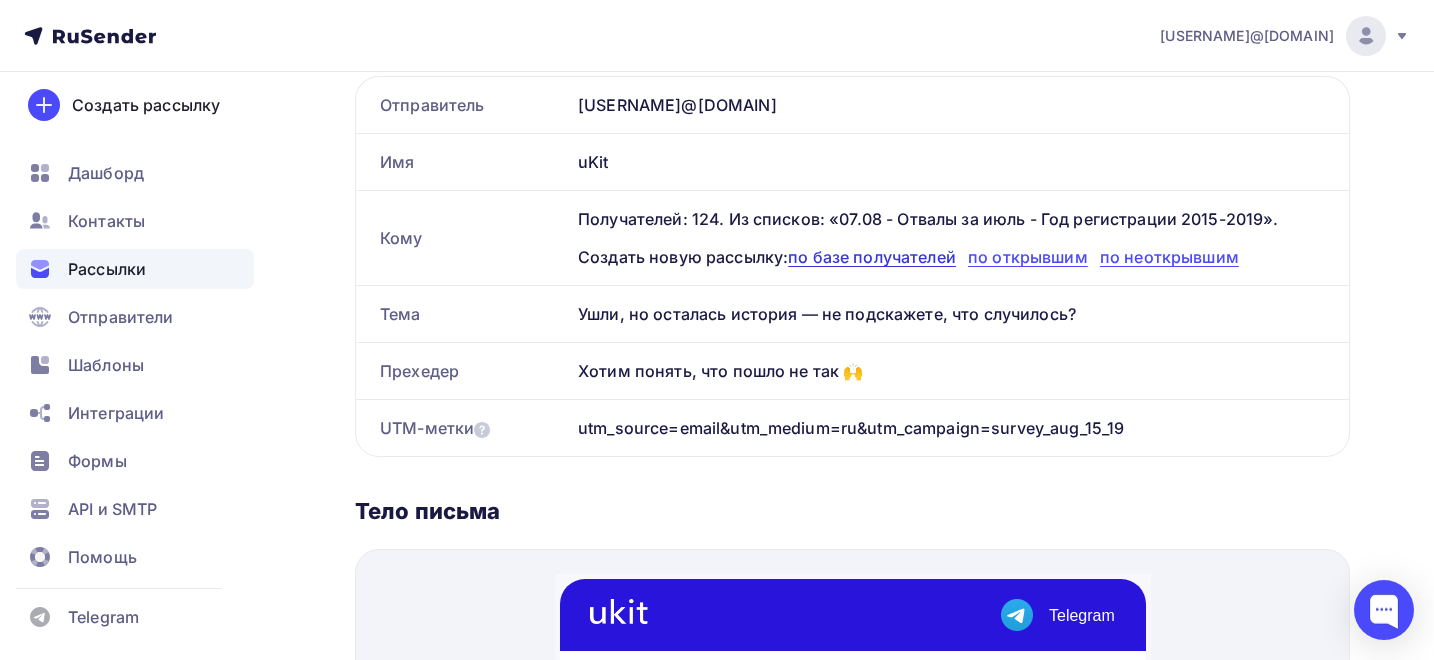 click on "по базе получателей" at bounding box center [872, 257] 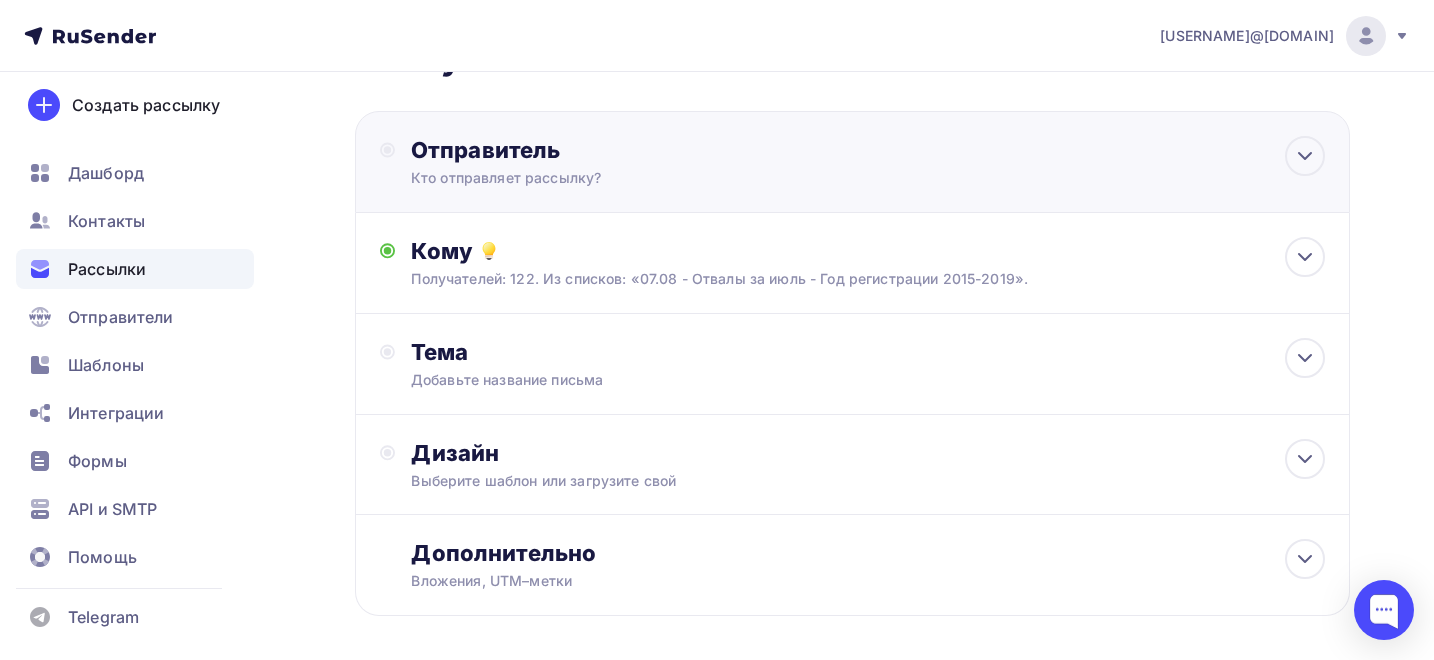 scroll, scrollTop: 178, scrollLeft: 0, axis: vertical 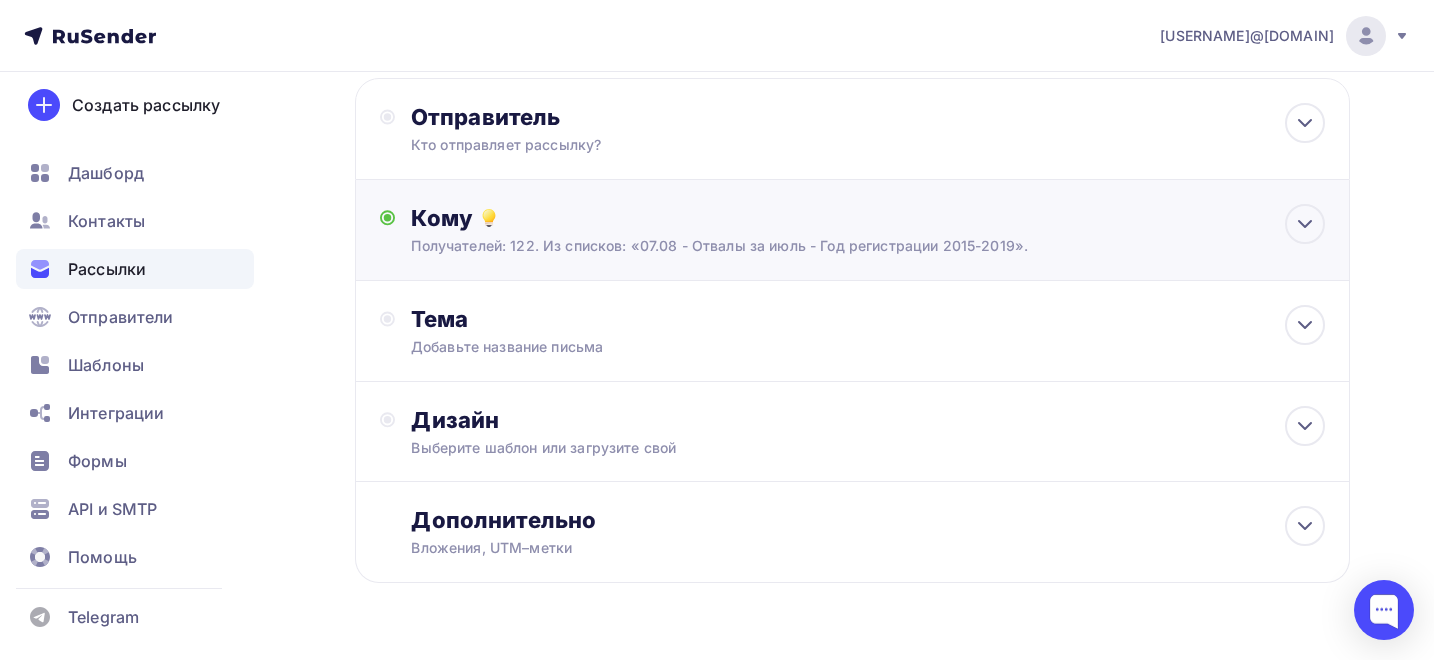 click on "Кому
Получателей: 122. Из
списков: «07.08 - Отвалы за июль - Год регистрации 2015-2019».
Списки получателей
07.08 - Отвалы за июль - Год регистрации 2015-2019
Все списки
id
Slava Test - with year
(6)
#25616
07.08 - Отвалы за июль - Год регистрации 2015-2019
(162)
#25611
07.08 - Отвалы за июль - Год регистрации 2020-2024
(144)
#25610
(63)" at bounding box center (868, 230) 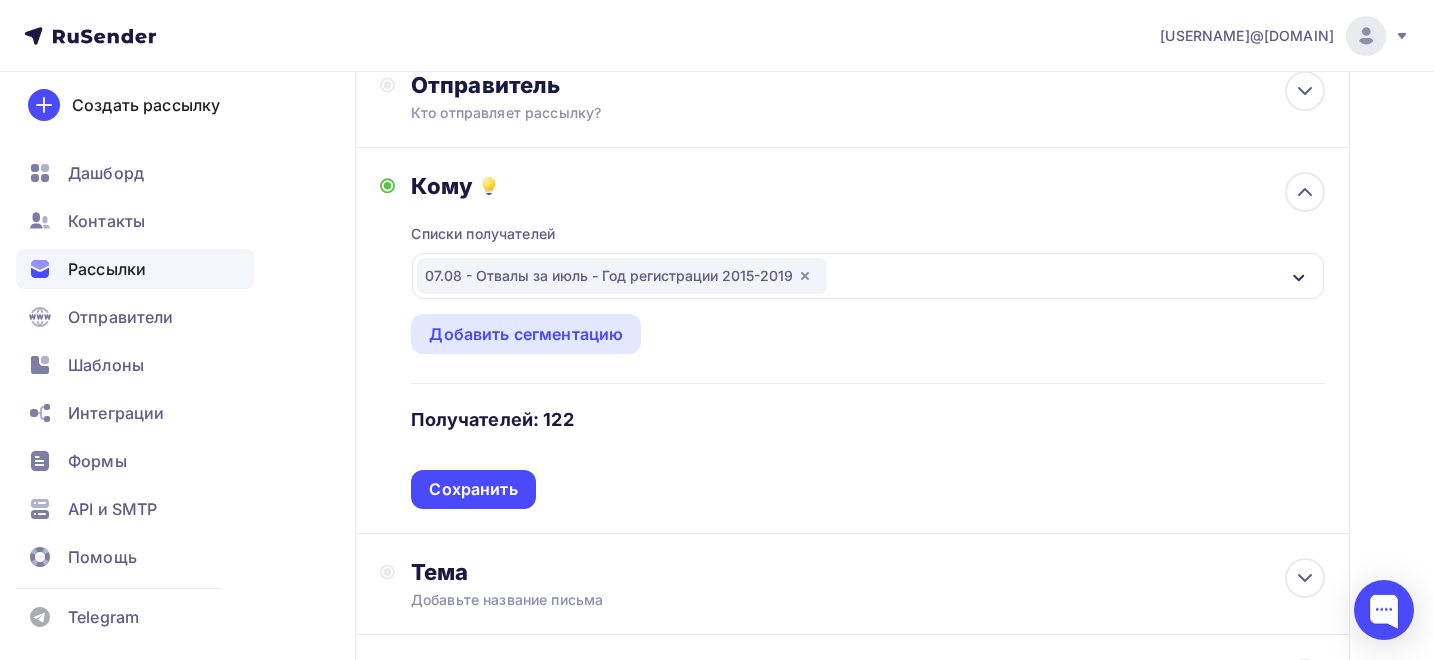 scroll, scrollTop: 209, scrollLeft: 0, axis: vertical 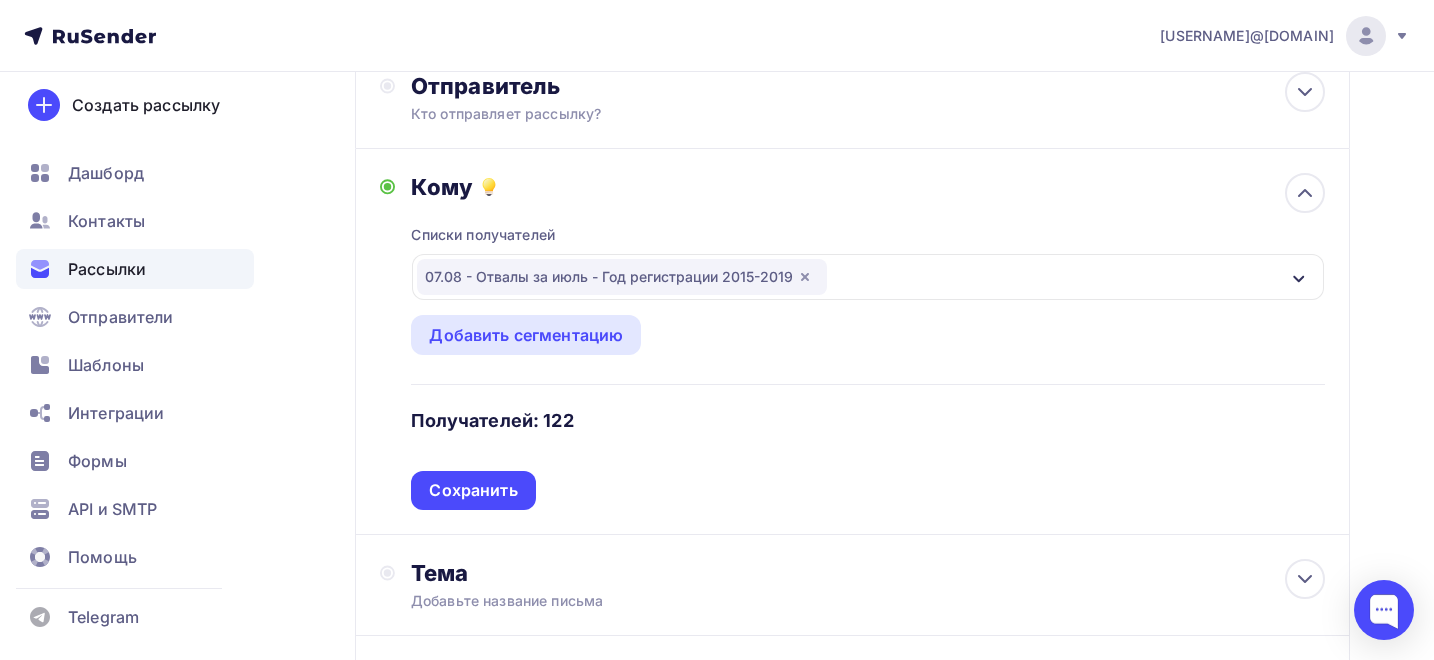 click on "Рассылки" at bounding box center (107, 269) 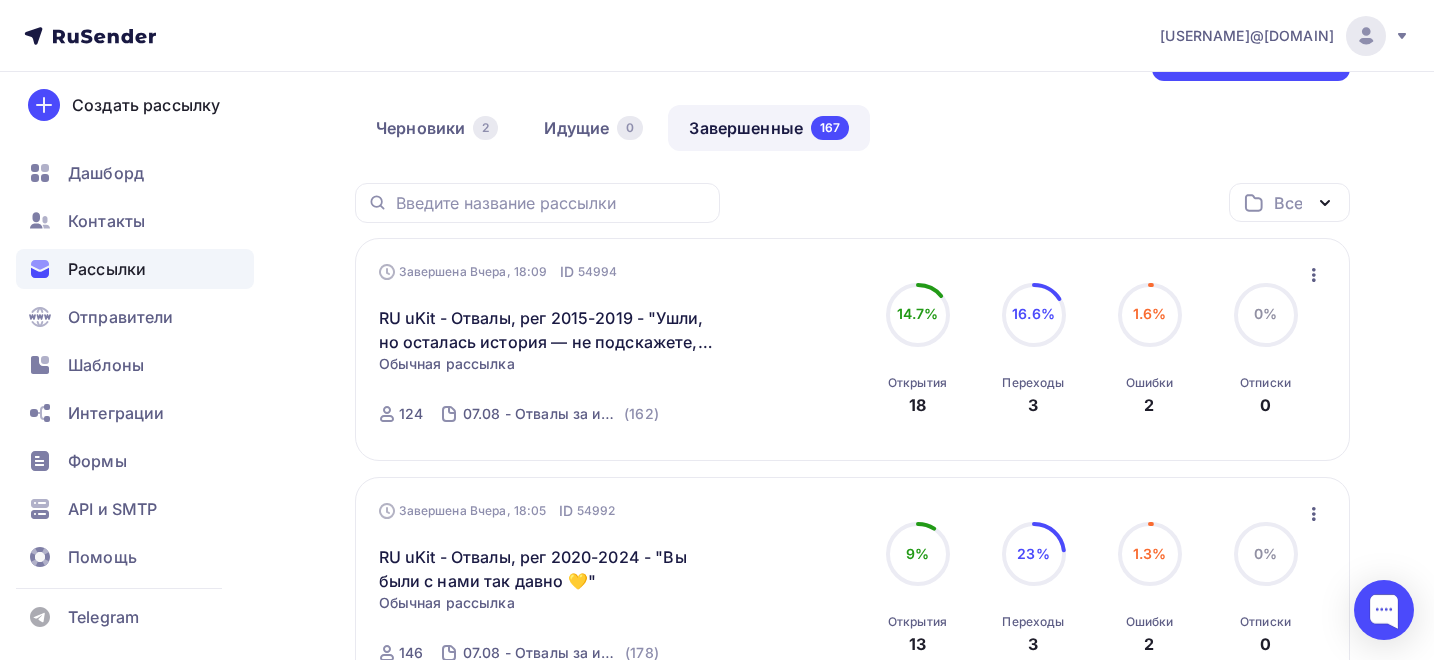 scroll, scrollTop: 79, scrollLeft: 0, axis: vertical 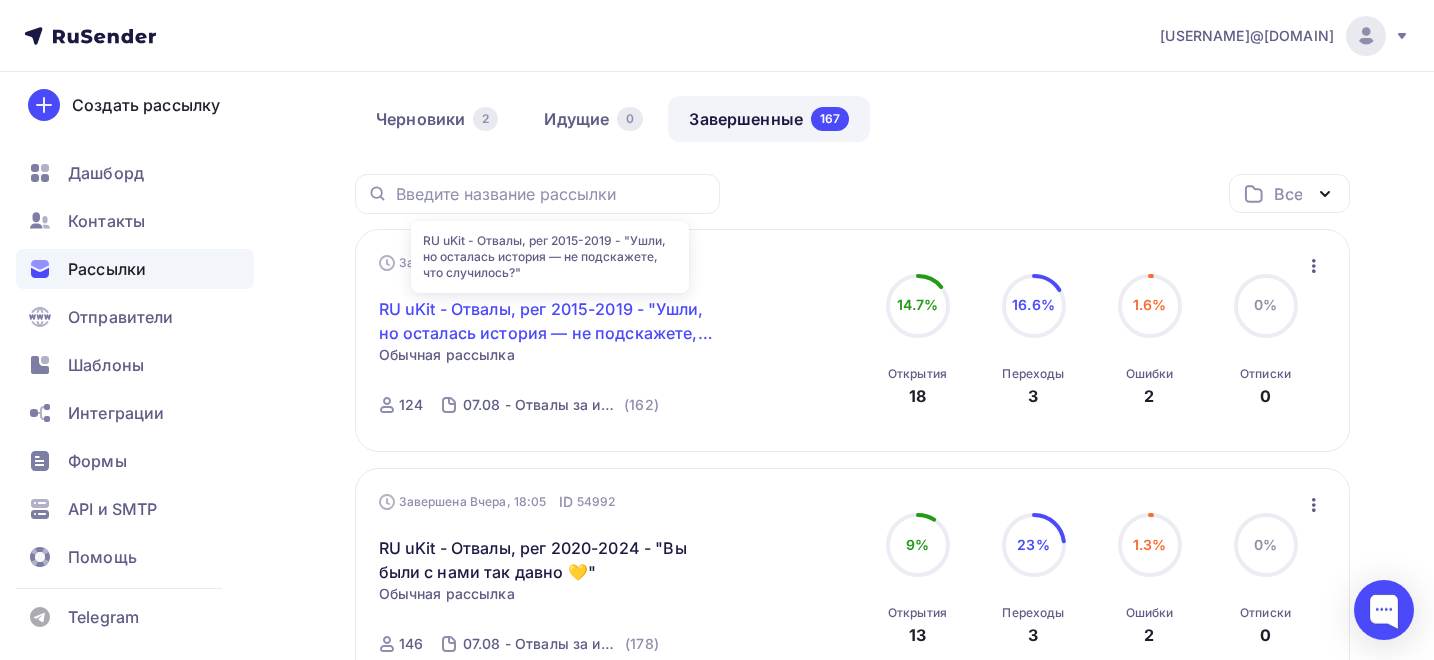 click on "RU uKit - Отвалы, рег 2015-2019 - "Ушли, но осталась история — не подскажете, что случилось?"" at bounding box center [550, 321] 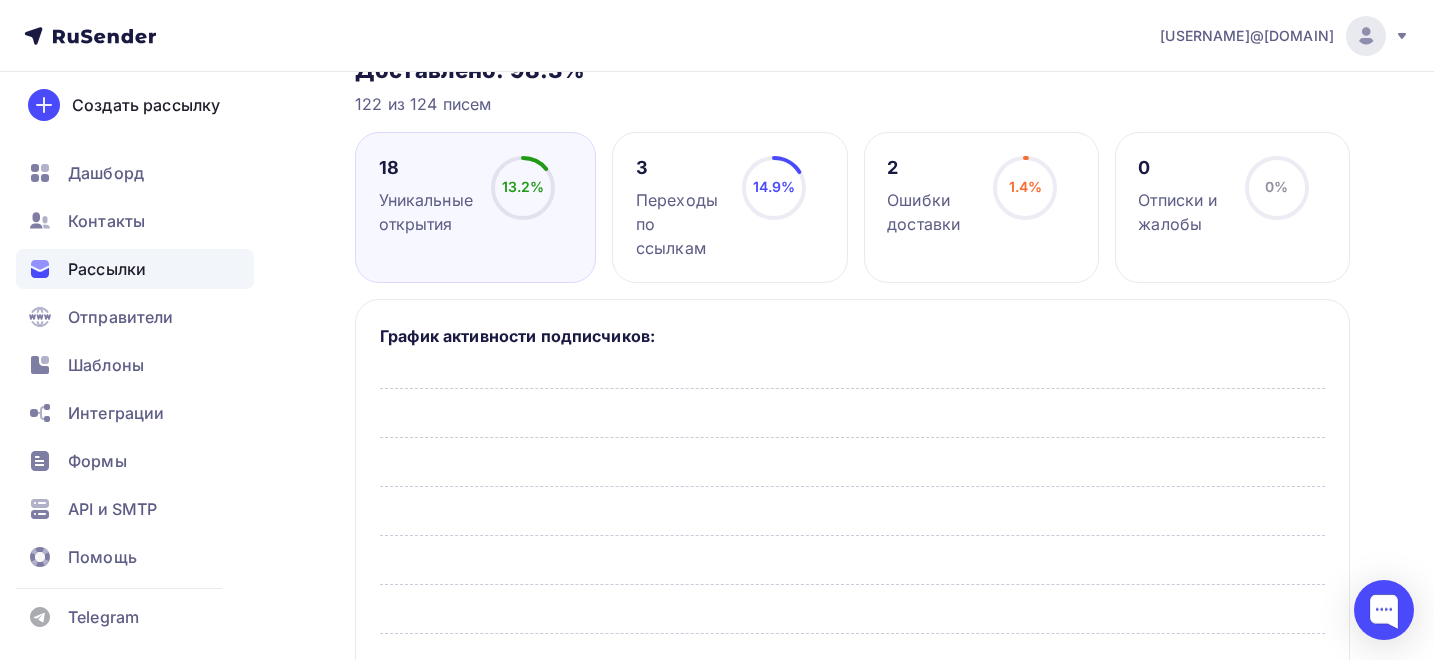 scroll, scrollTop: 301, scrollLeft: 0, axis: vertical 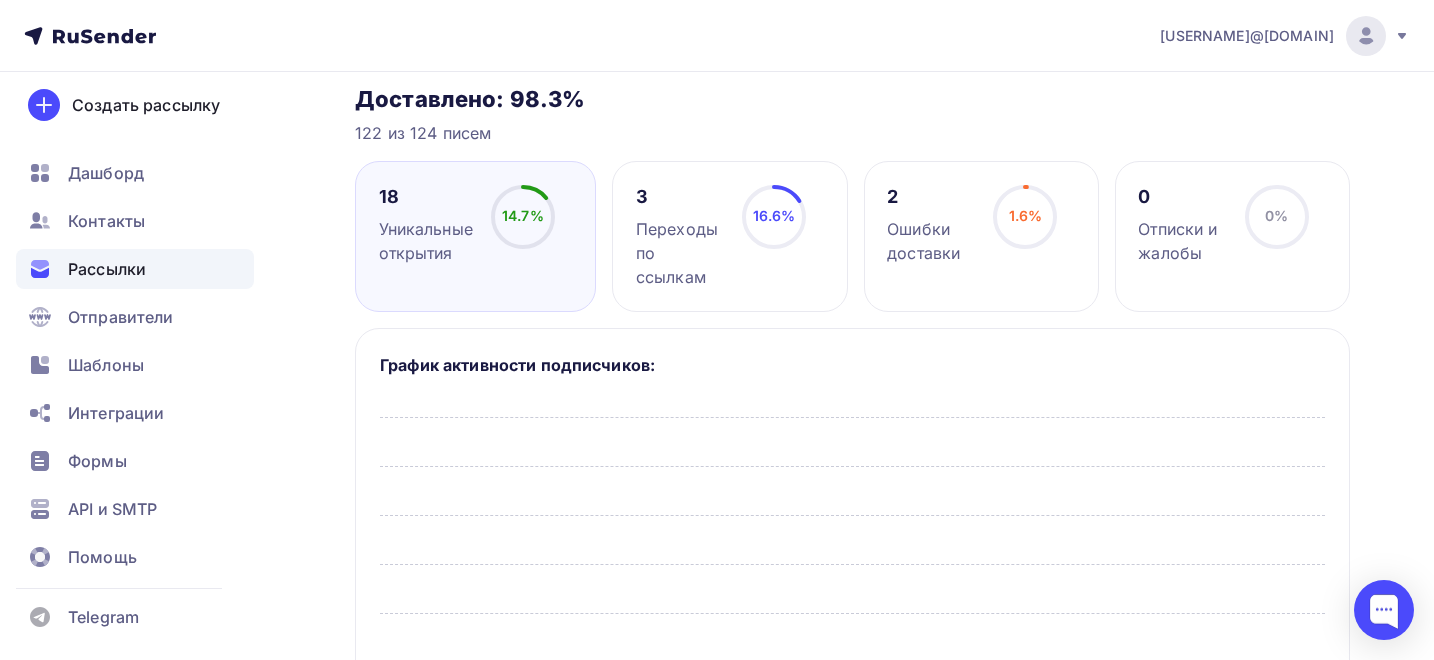 click on "Ошибки доставки" at bounding box center [931, 241] 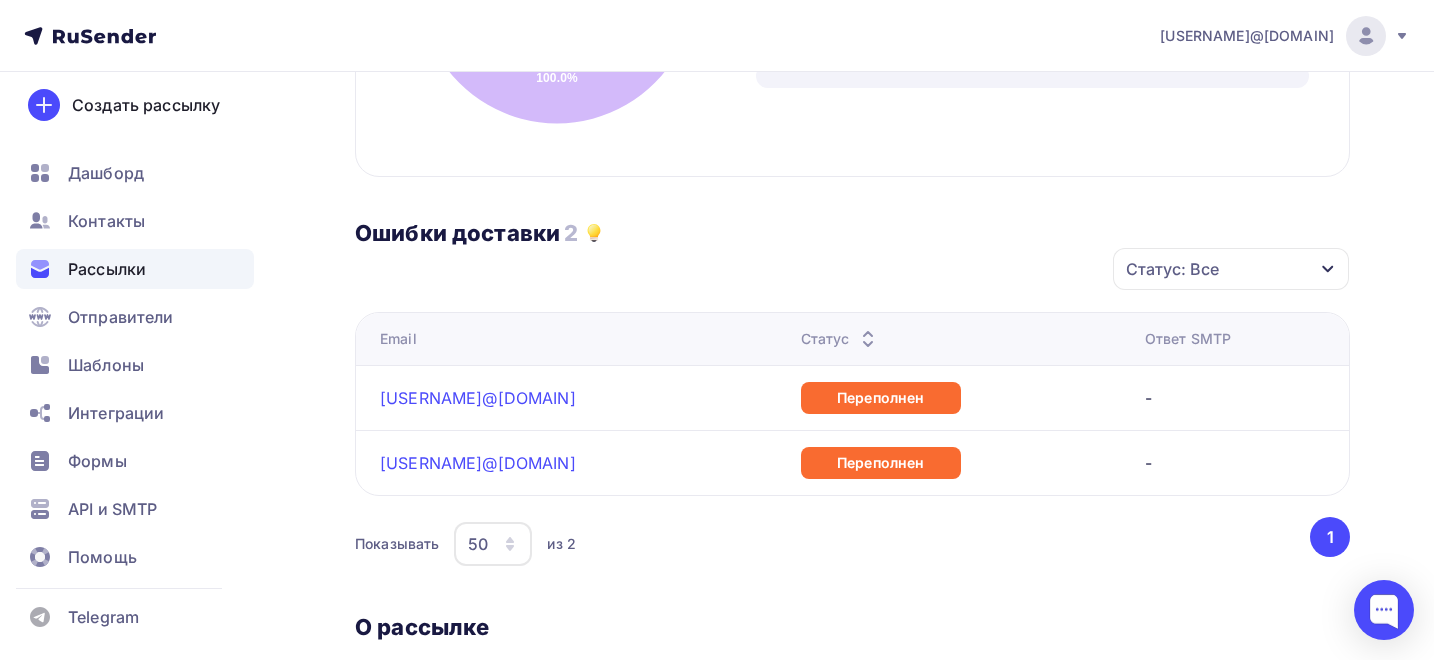 scroll, scrollTop: 832, scrollLeft: 0, axis: vertical 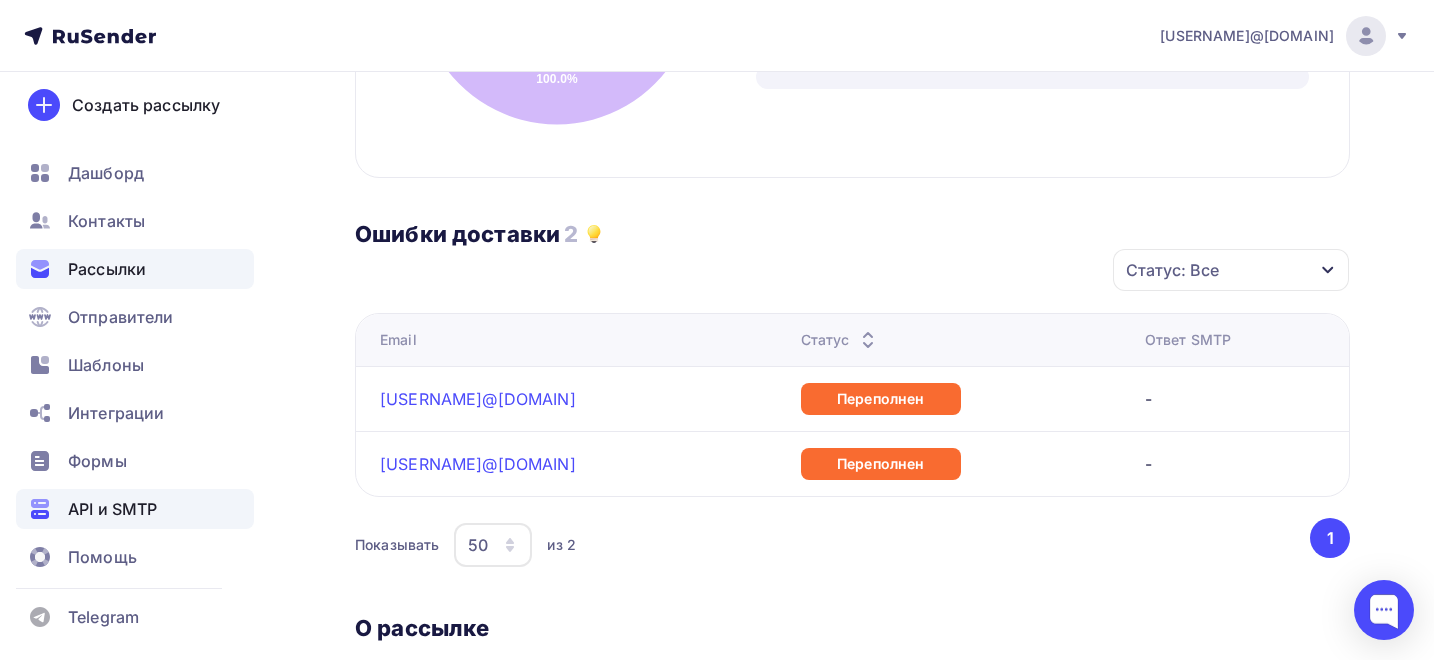 click on "API и SMTP" at bounding box center (112, 509) 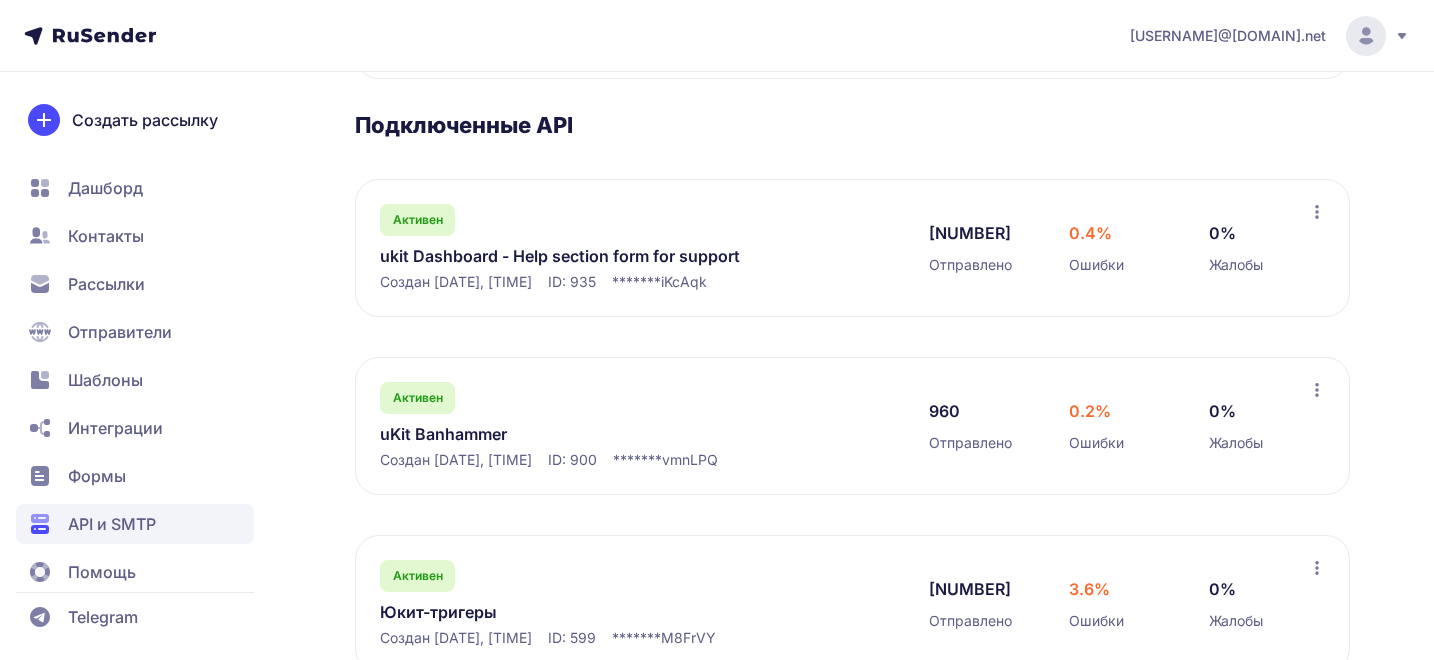 scroll, scrollTop: 266, scrollLeft: 0, axis: vertical 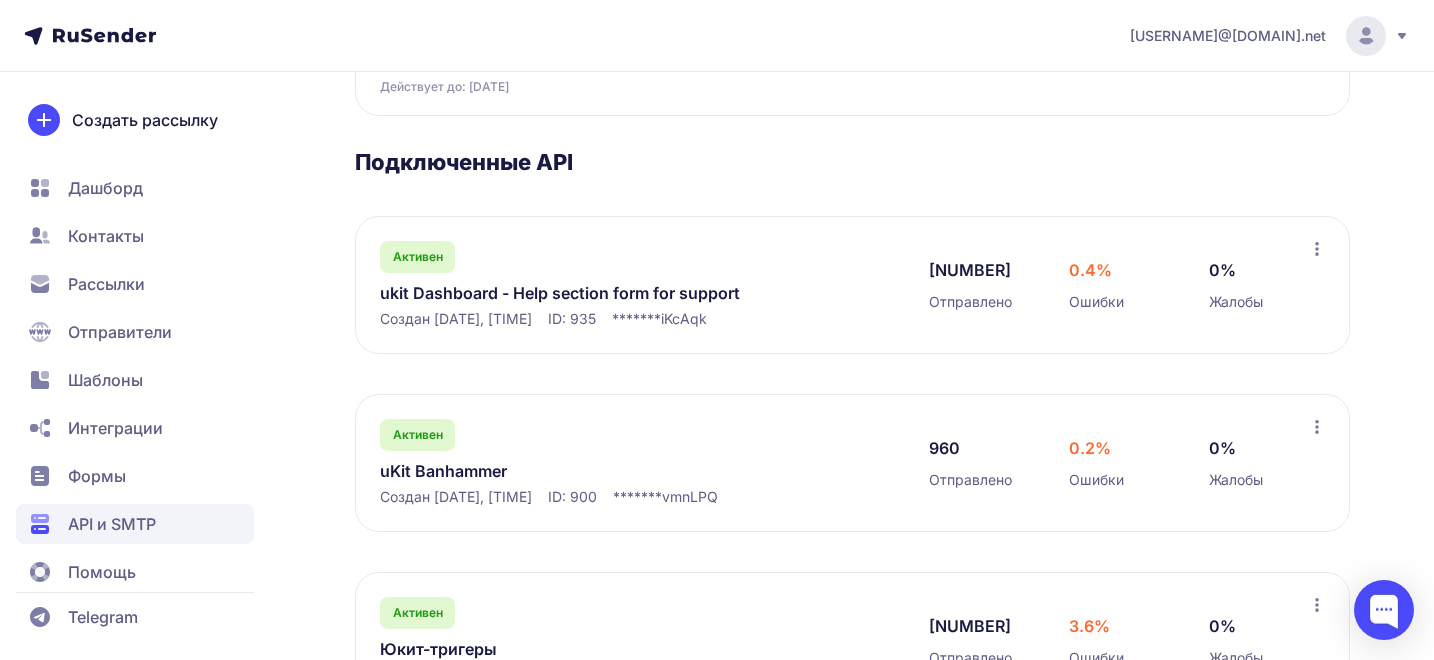 click on "ukit Dashboard - Help section form for support" at bounding box center [585, 293] 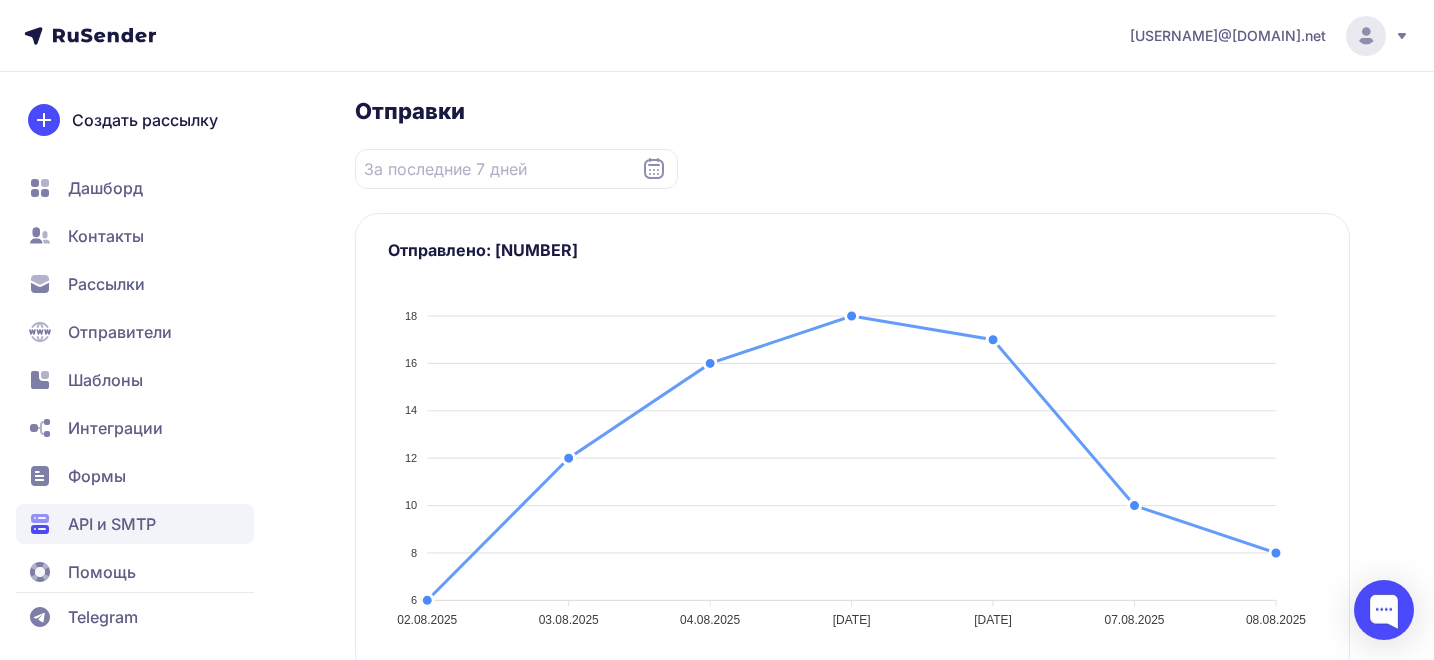 scroll, scrollTop: 195, scrollLeft: 0, axis: vertical 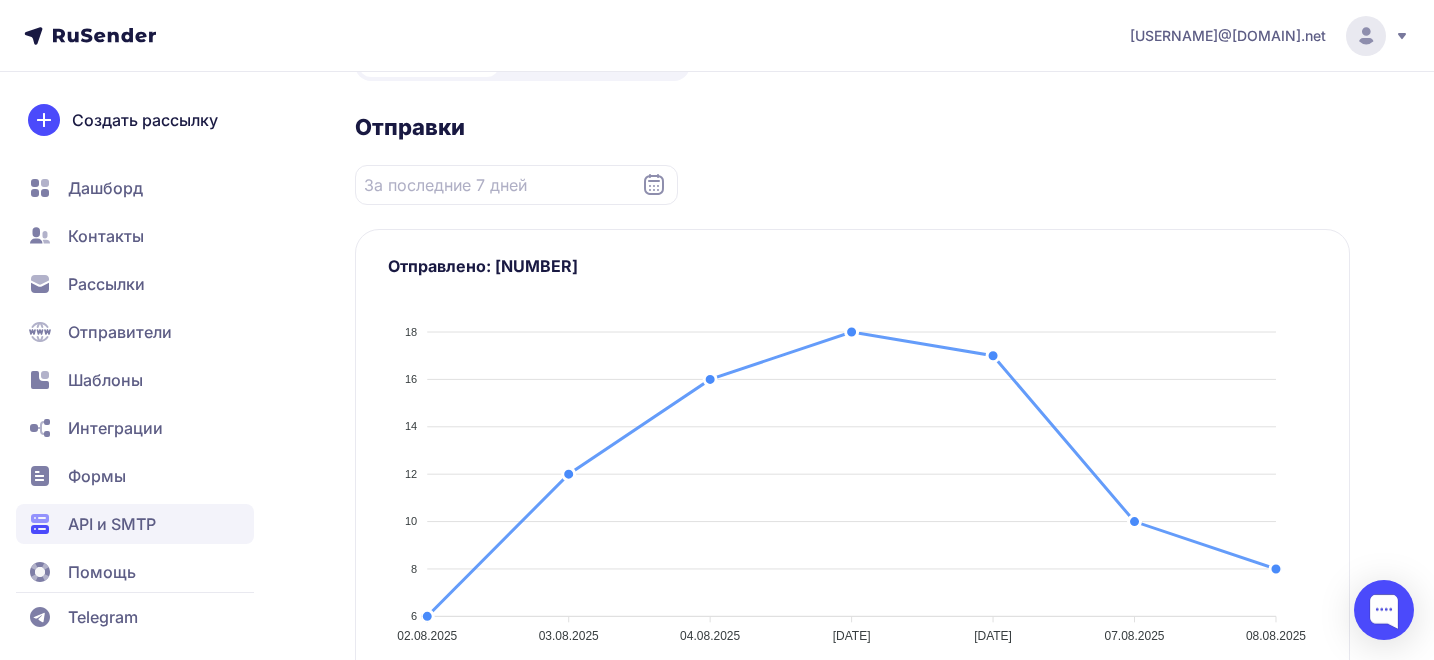 click on "API и SMTP" at bounding box center (112, 524) 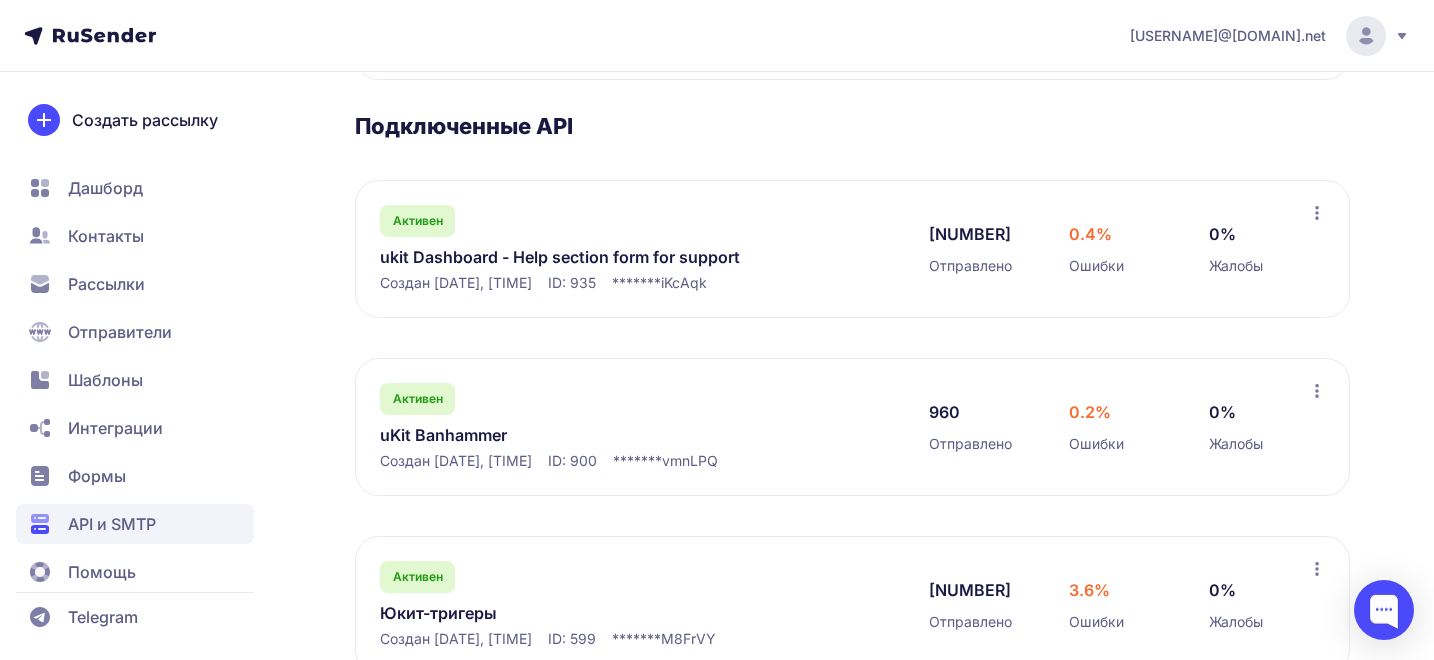 scroll, scrollTop: 367, scrollLeft: 0, axis: vertical 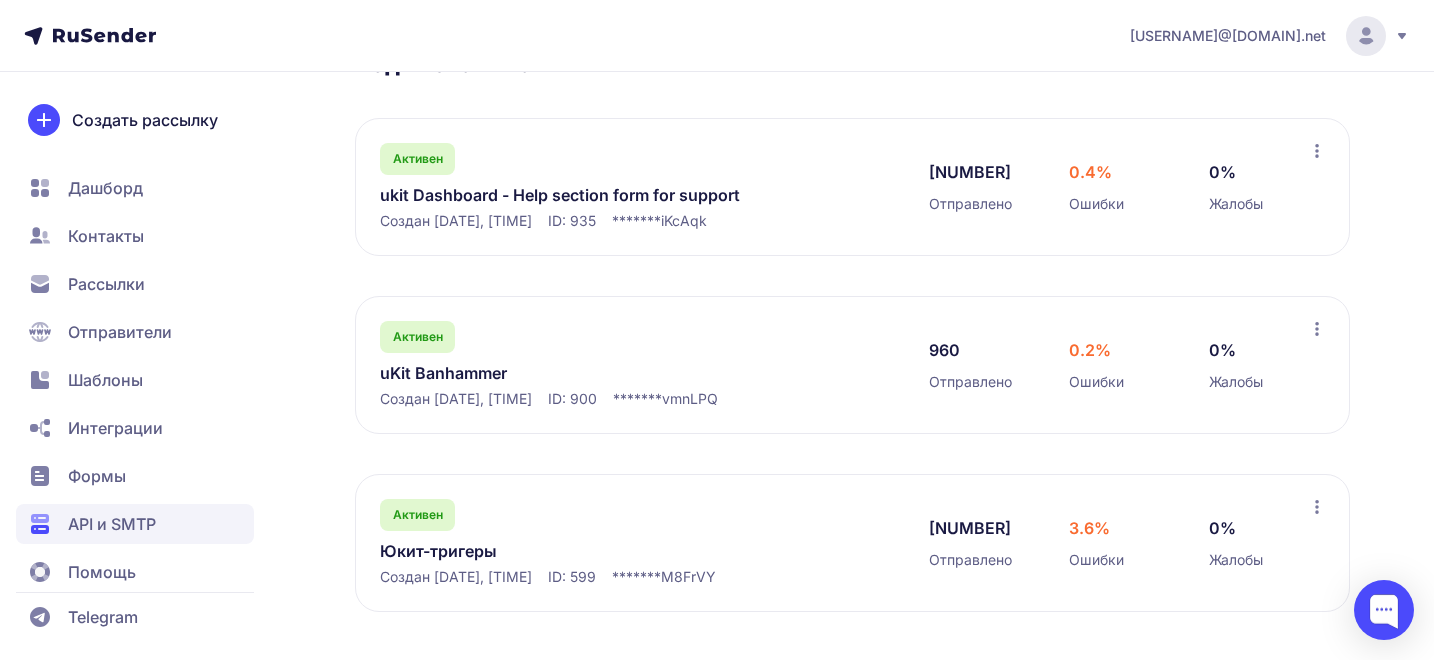 click on "Юкит-тригеры" at bounding box center (585, 551) 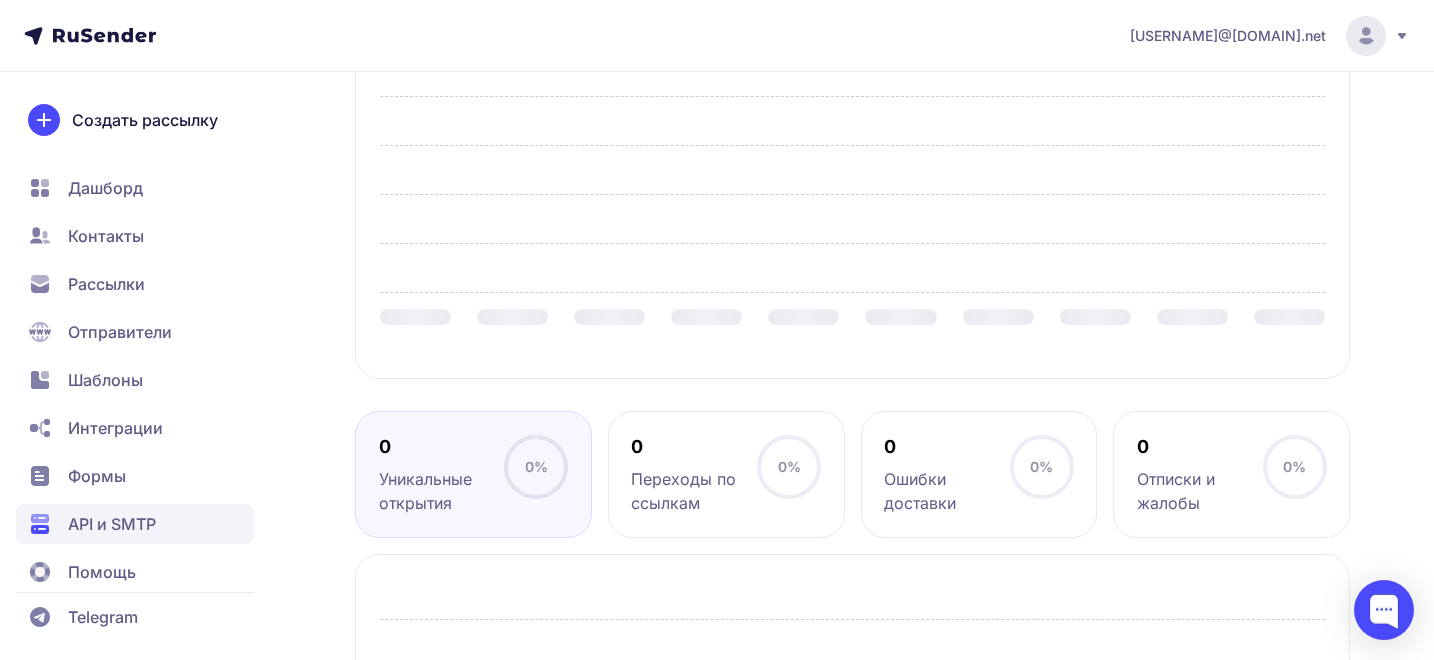 scroll, scrollTop: 494, scrollLeft: 0, axis: vertical 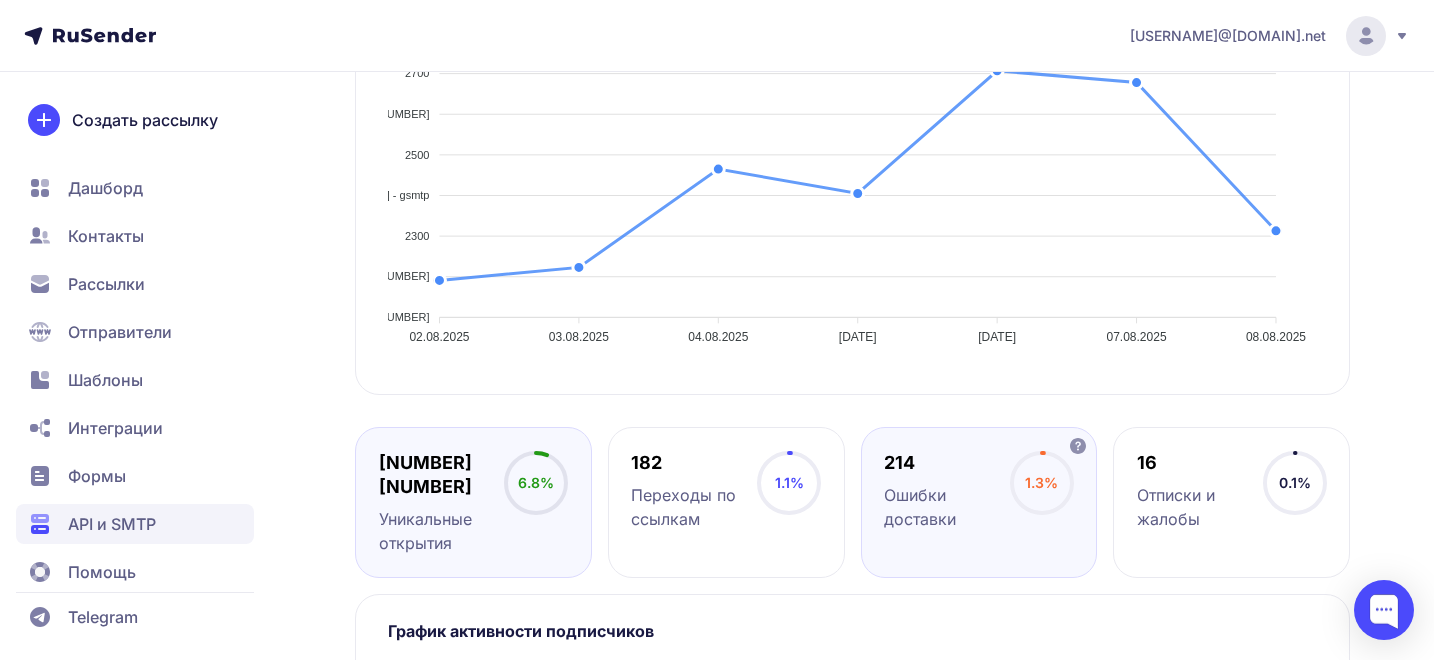 click on "[NUMBER] Ошибки доставки" at bounding box center (947, 491) 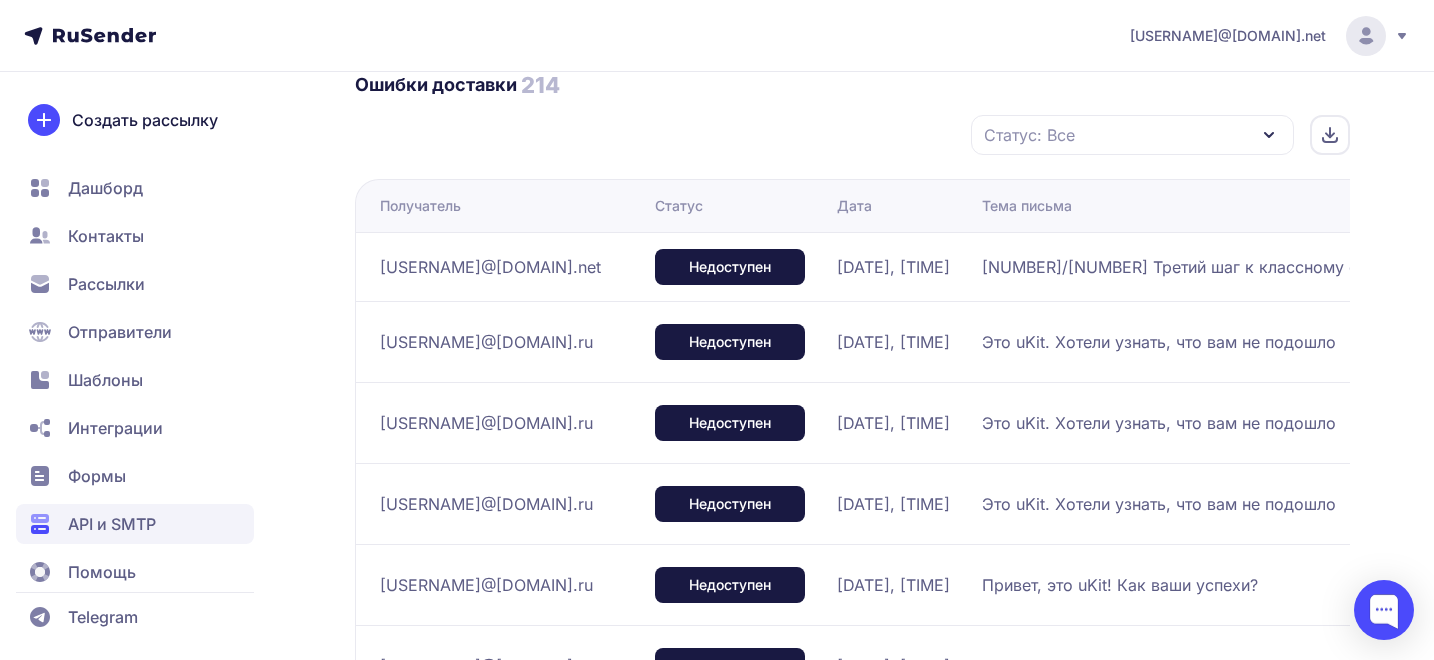 scroll, scrollTop: 1456, scrollLeft: 0, axis: vertical 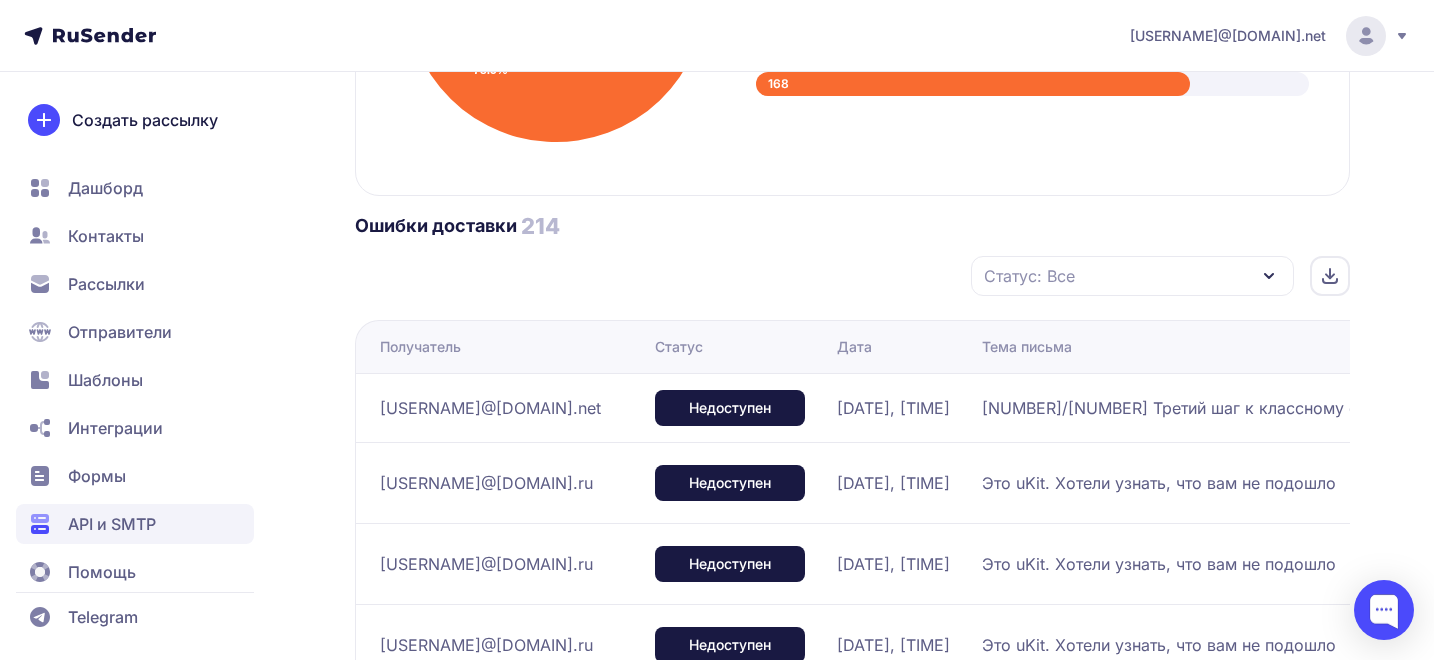 click on "Статус: Все" at bounding box center (1132, 276) 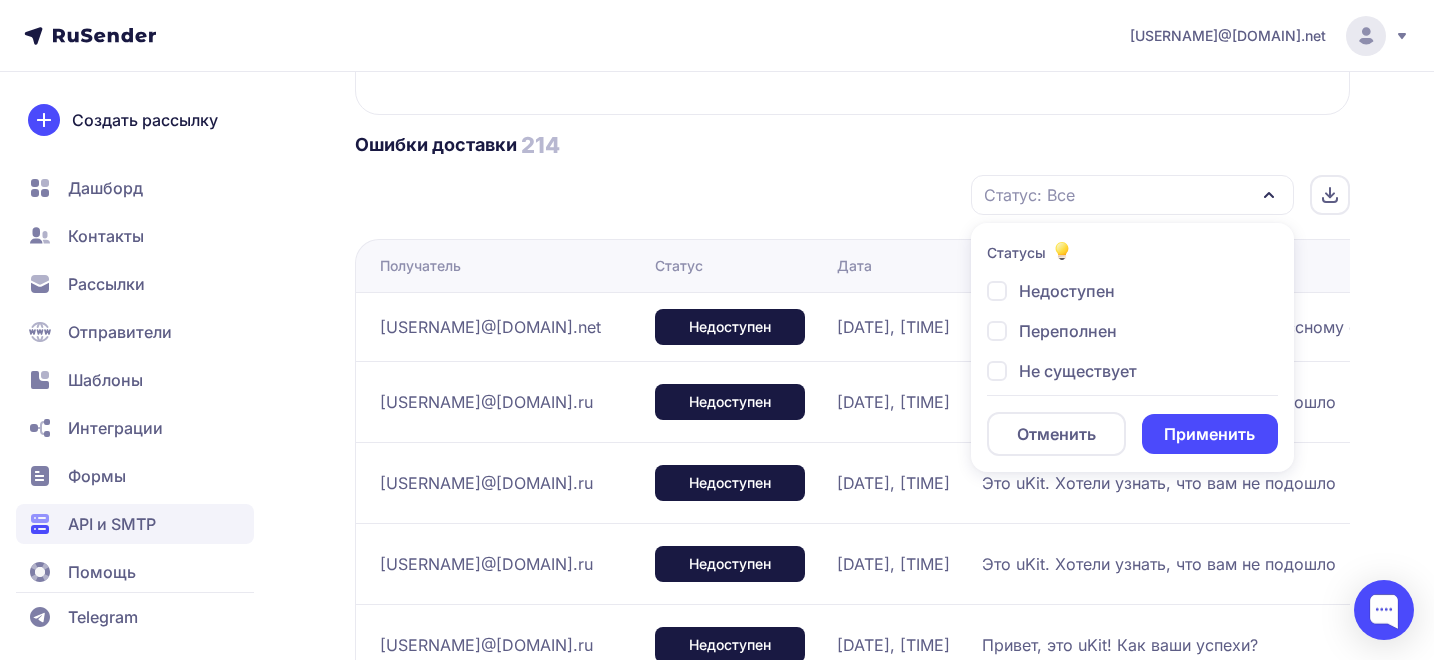 scroll, scrollTop: 1396, scrollLeft: 0, axis: vertical 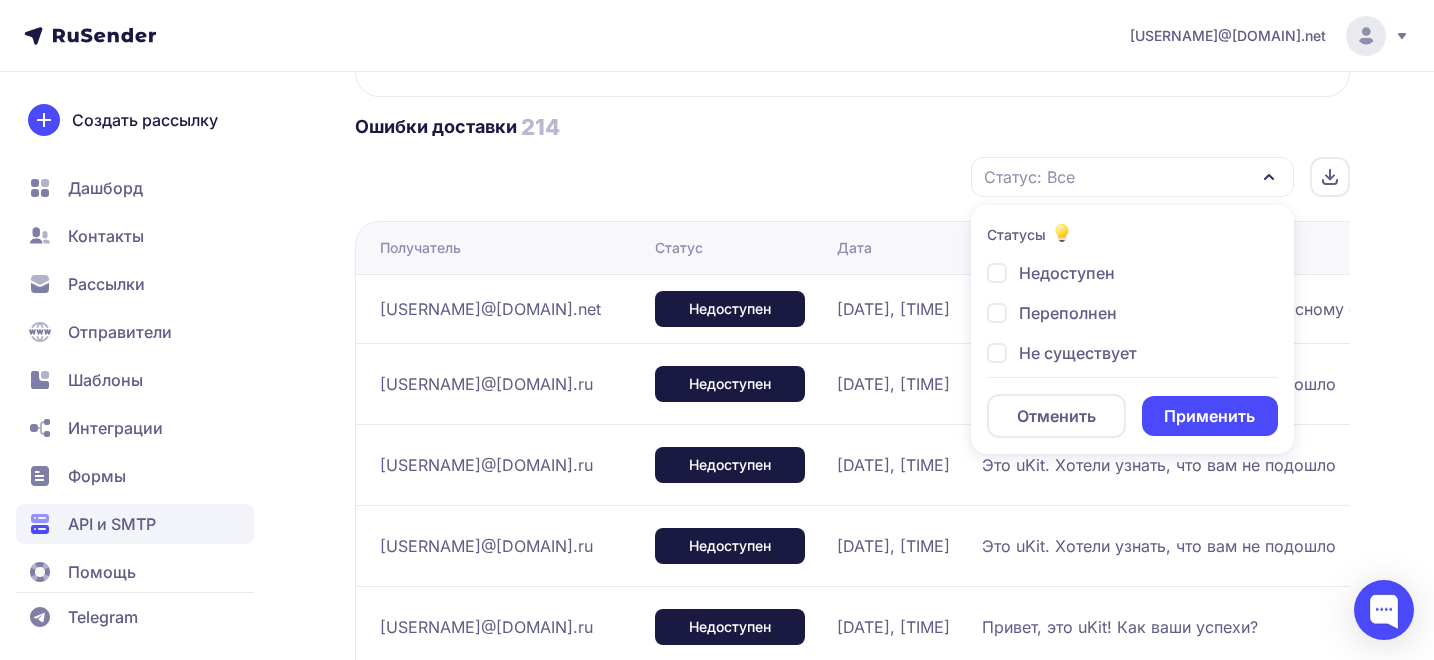 click on "Не существует" 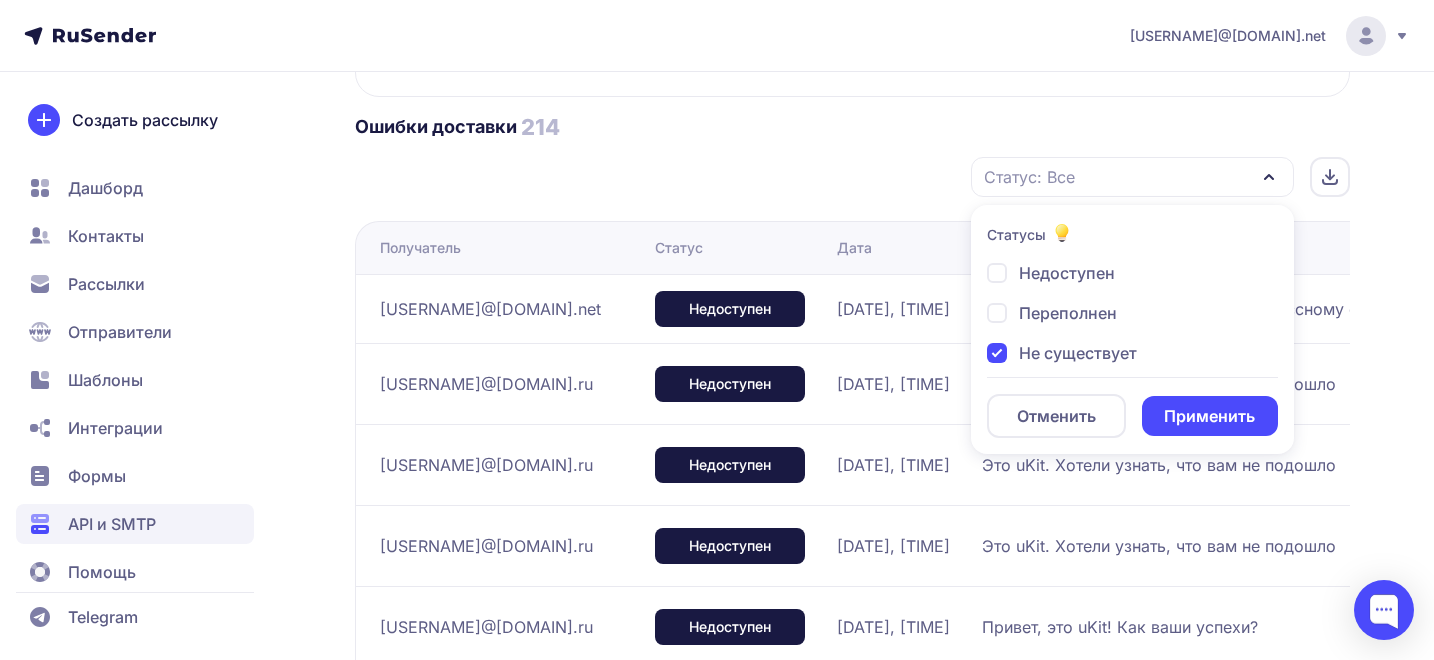 checkbox on "true" 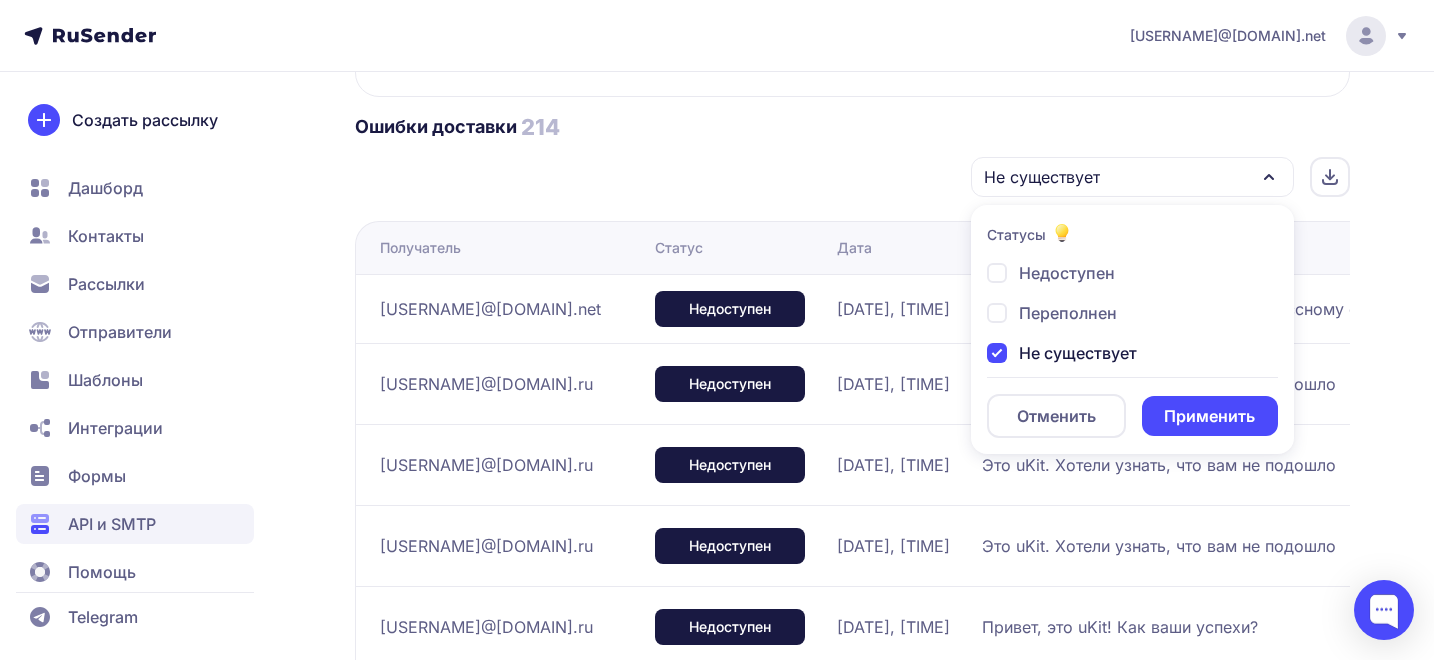 click on "Применить" at bounding box center (1210, 416) 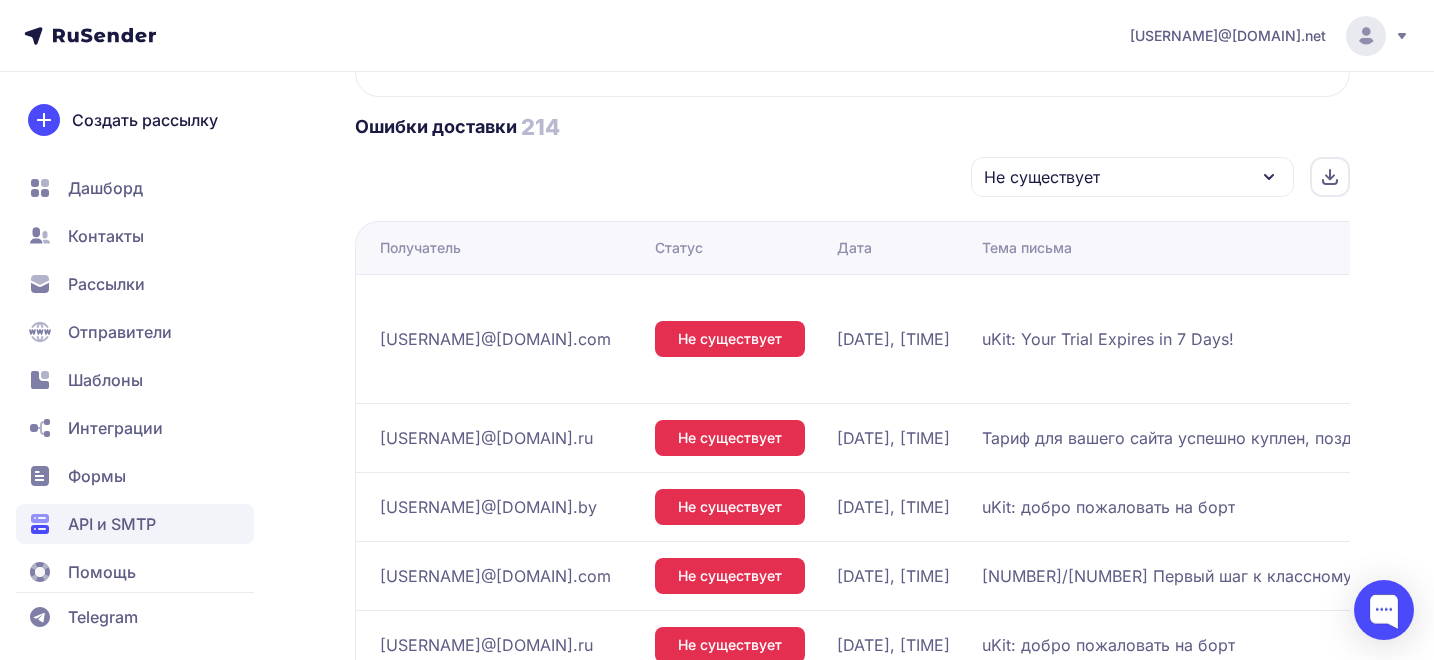 click at bounding box center (1330, 177) 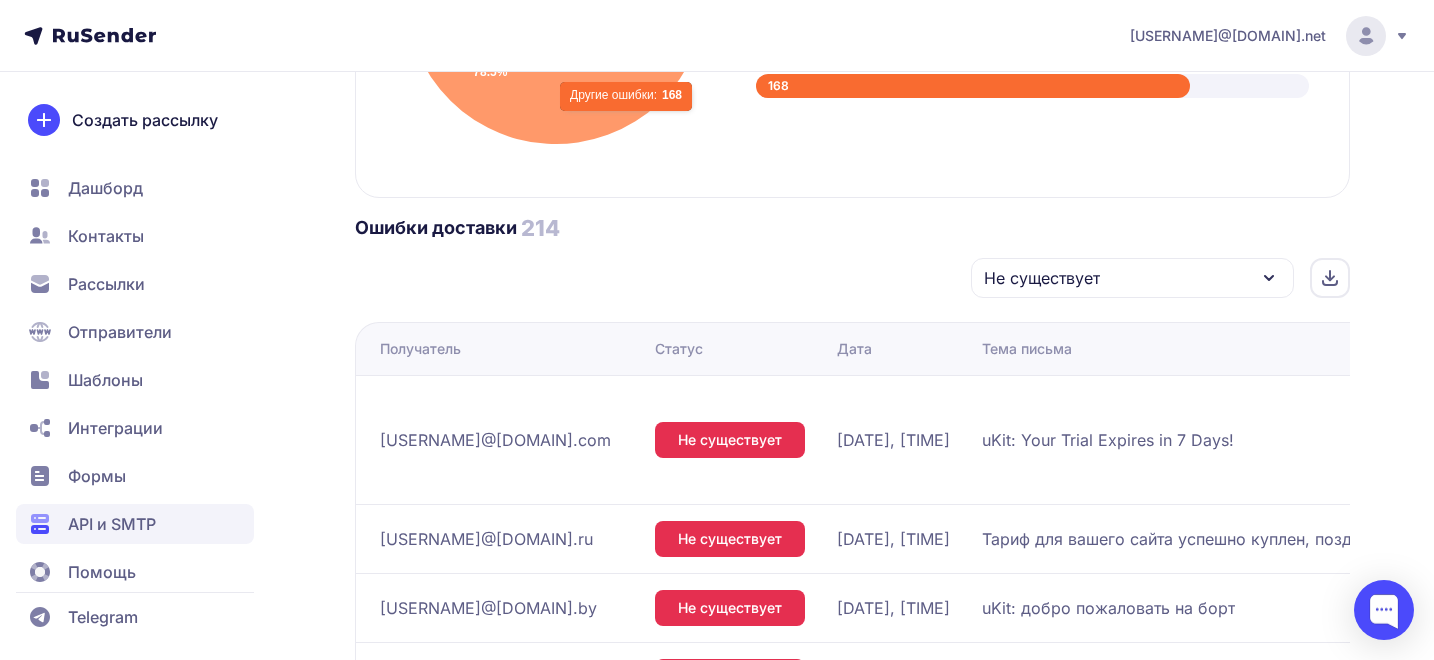 scroll, scrollTop: 0, scrollLeft: 0, axis: both 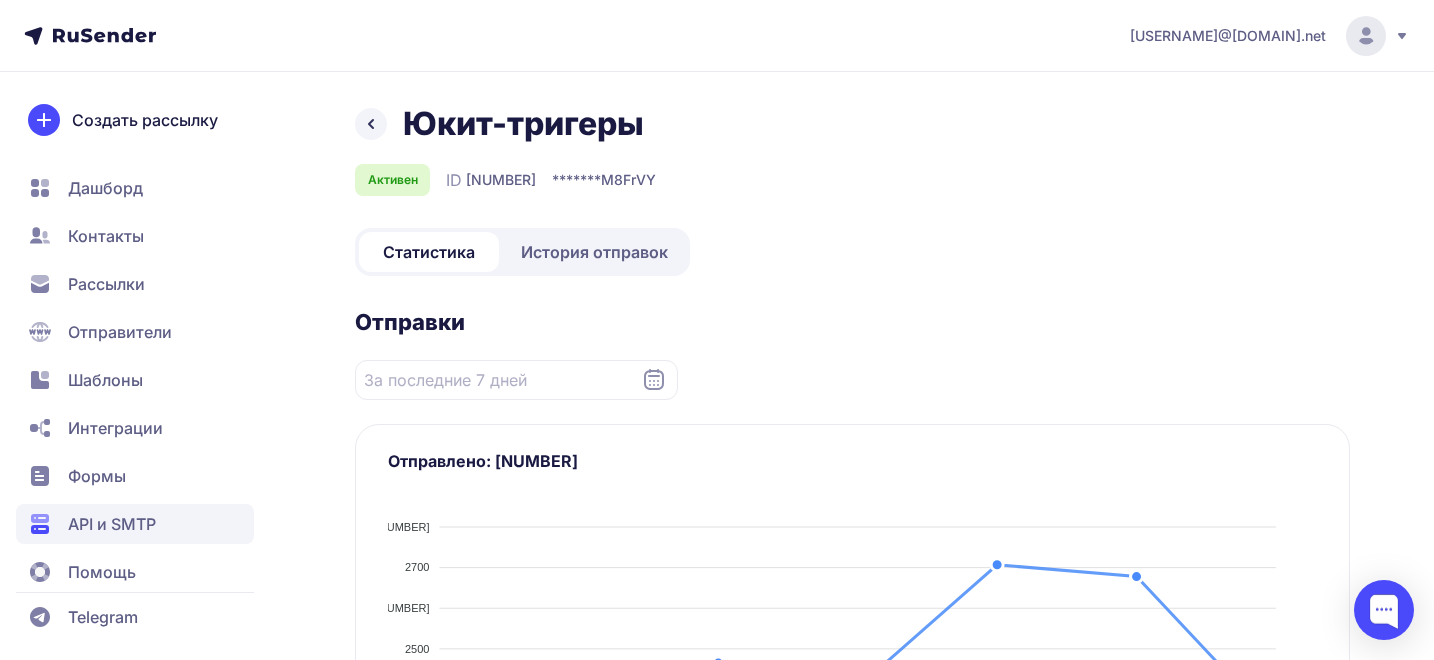 click on "a.shevtsov+ukit@ucoz-team.net" at bounding box center (1228, 36) 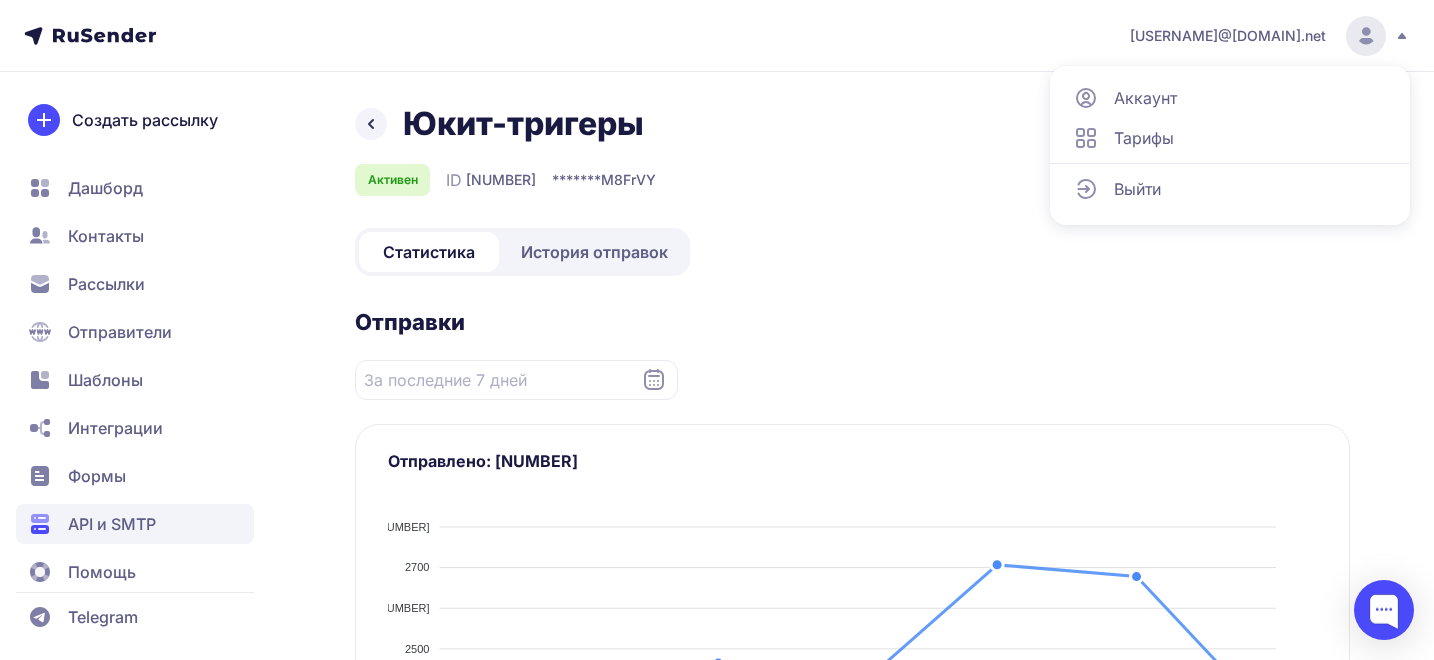 click on "Выйти" at bounding box center [1137, 189] 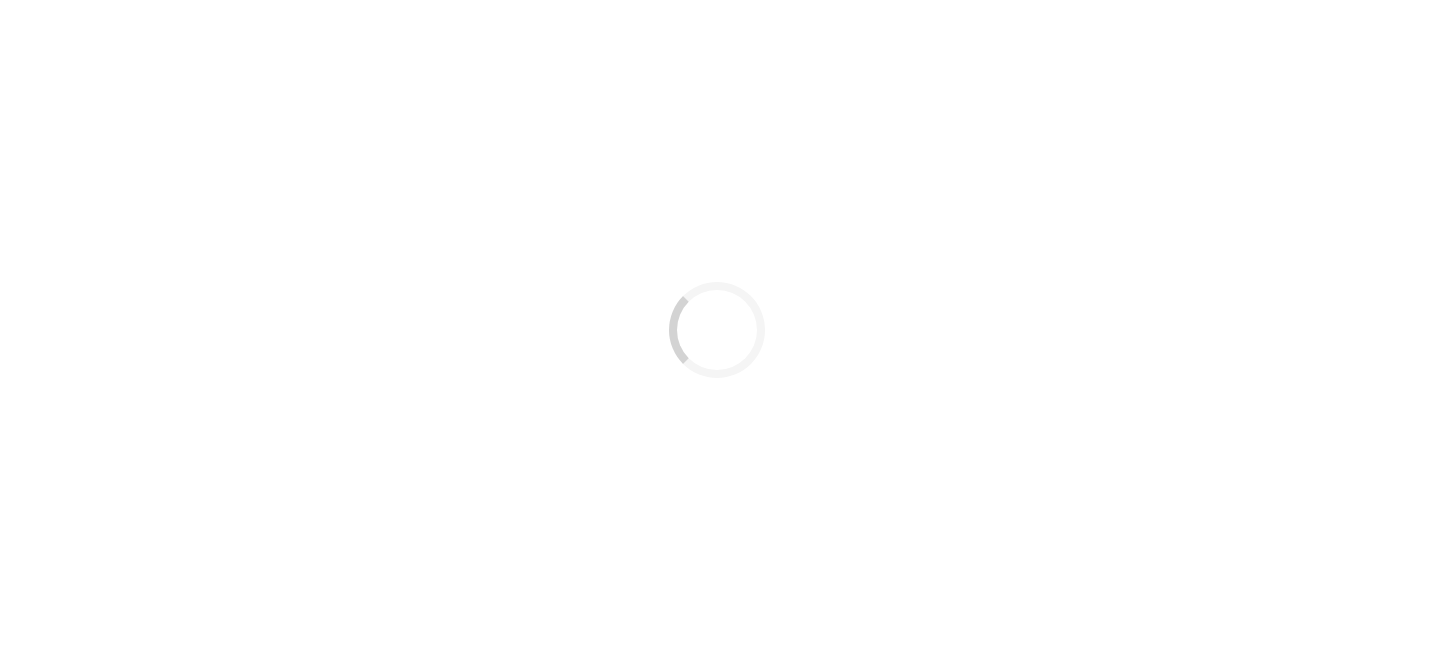 scroll, scrollTop: 0, scrollLeft: 0, axis: both 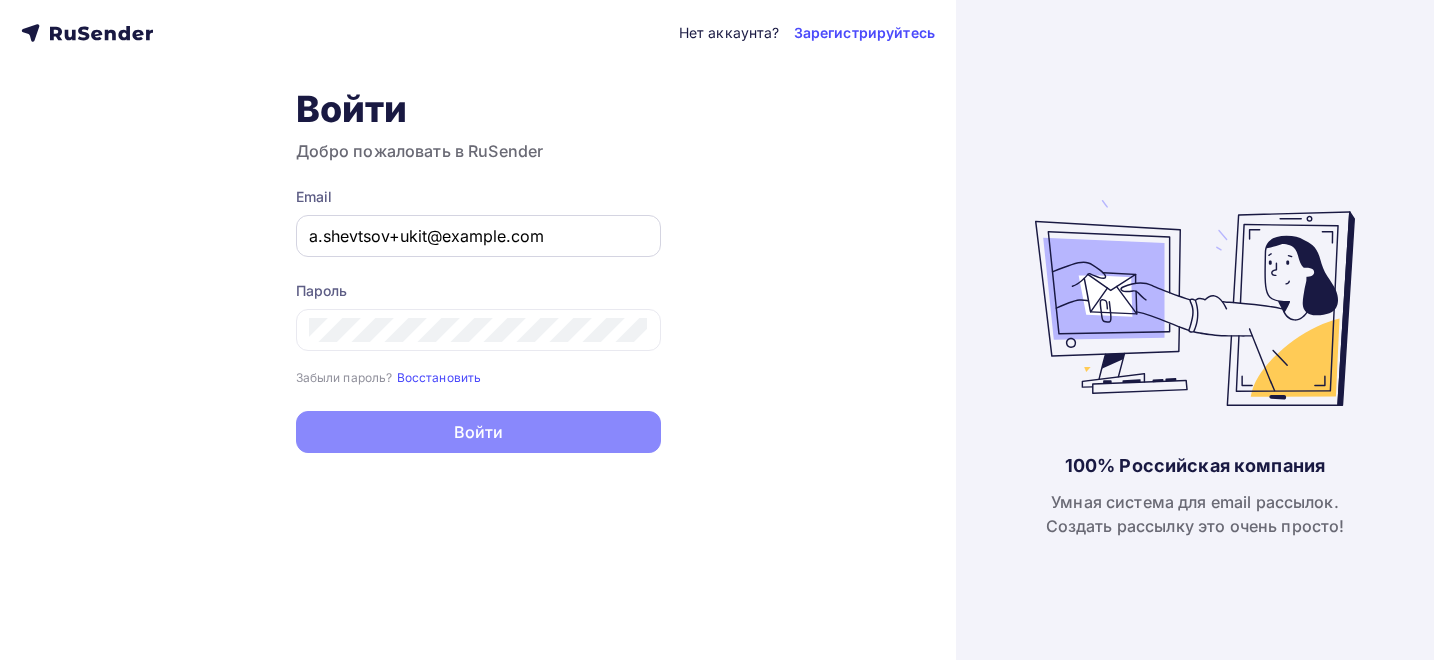 click on "[USERNAME]@[DOMAIN]" at bounding box center (478, 236) 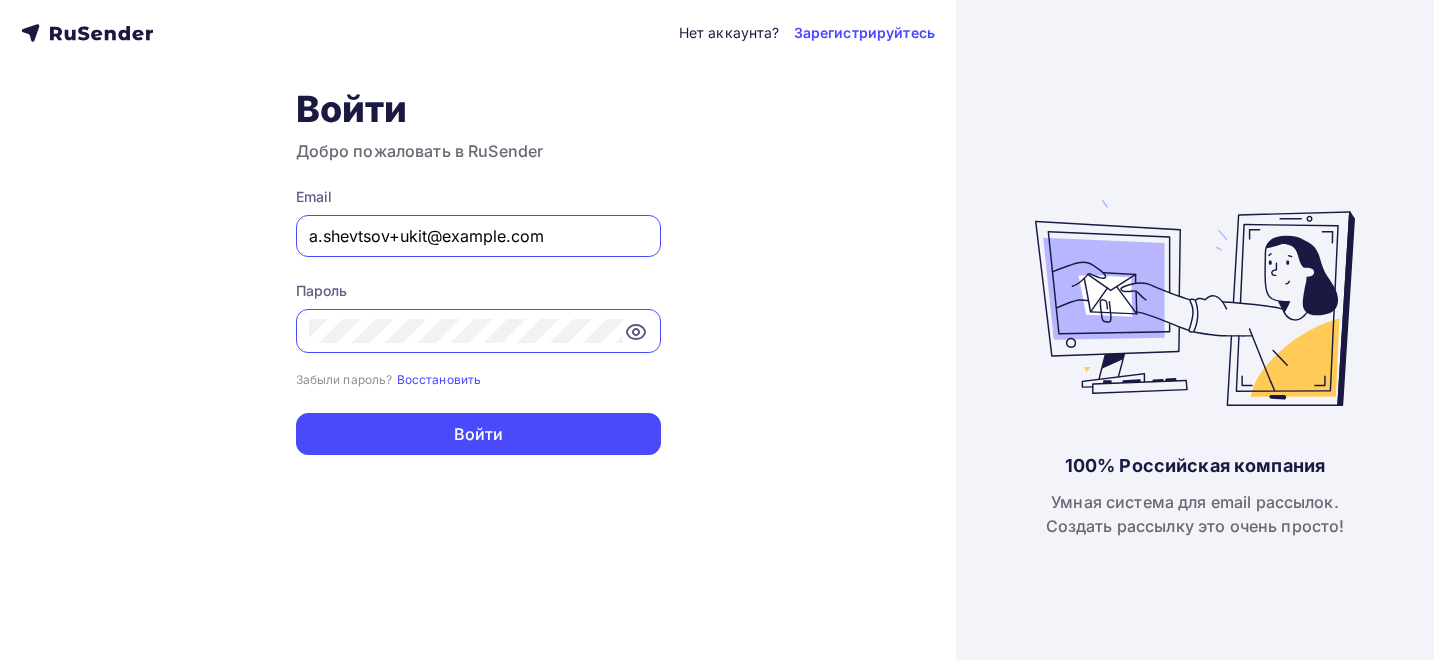 click on "[USERNAME]@[DOMAIN].net" at bounding box center [478, 236] 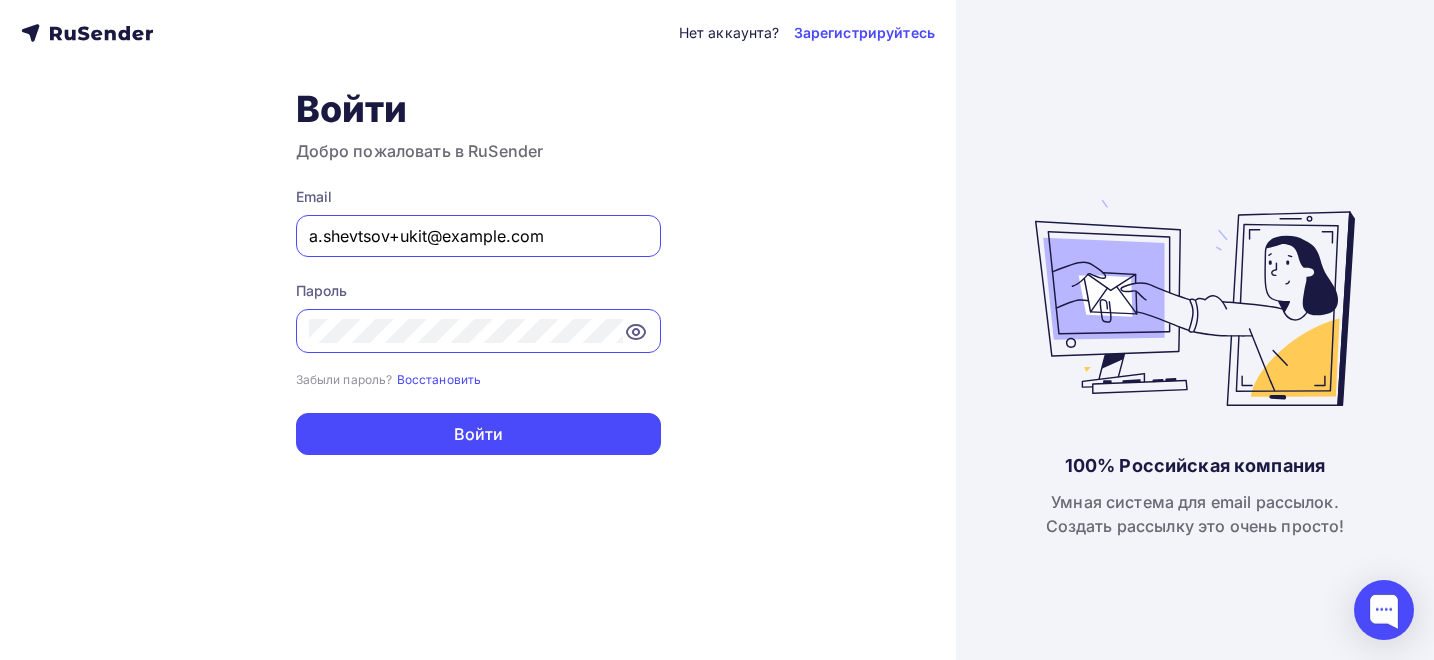 type on "a.shevtsov+rusender@ucoz-team.net" 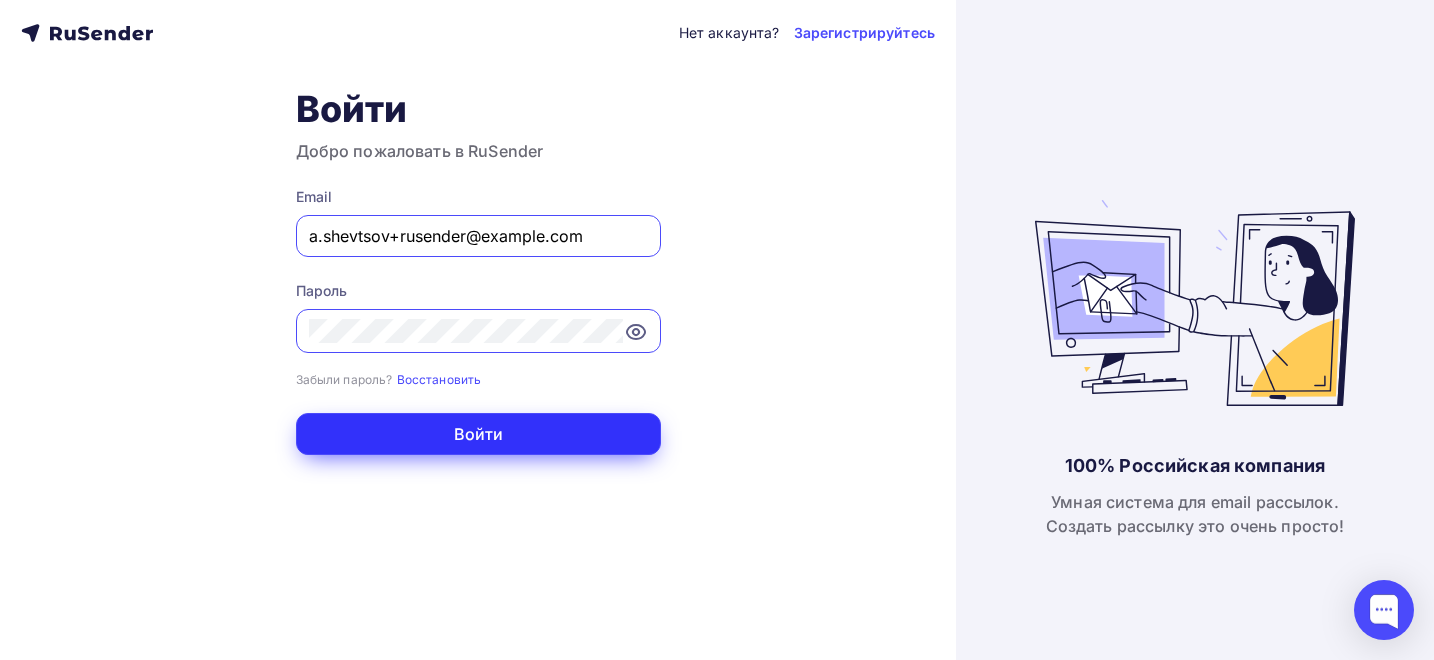 click on "Войти" at bounding box center (478, 434) 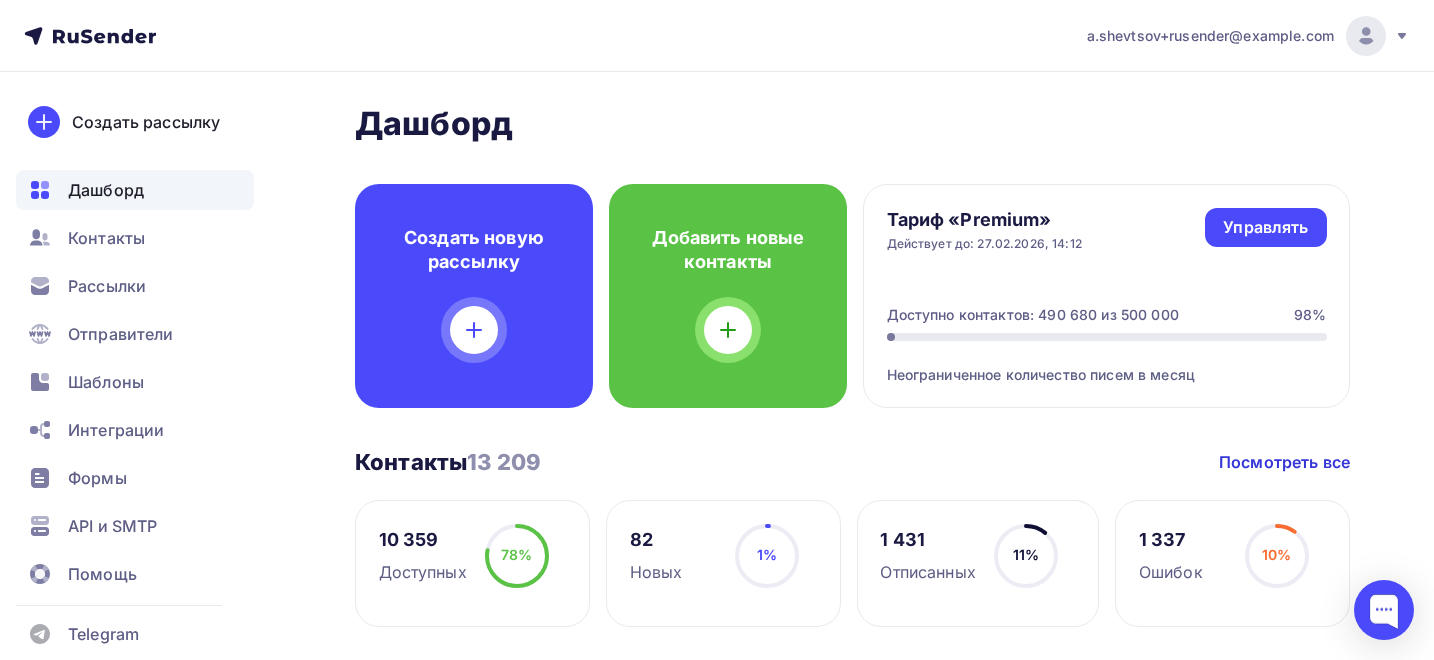 scroll, scrollTop: 0, scrollLeft: 0, axis: both 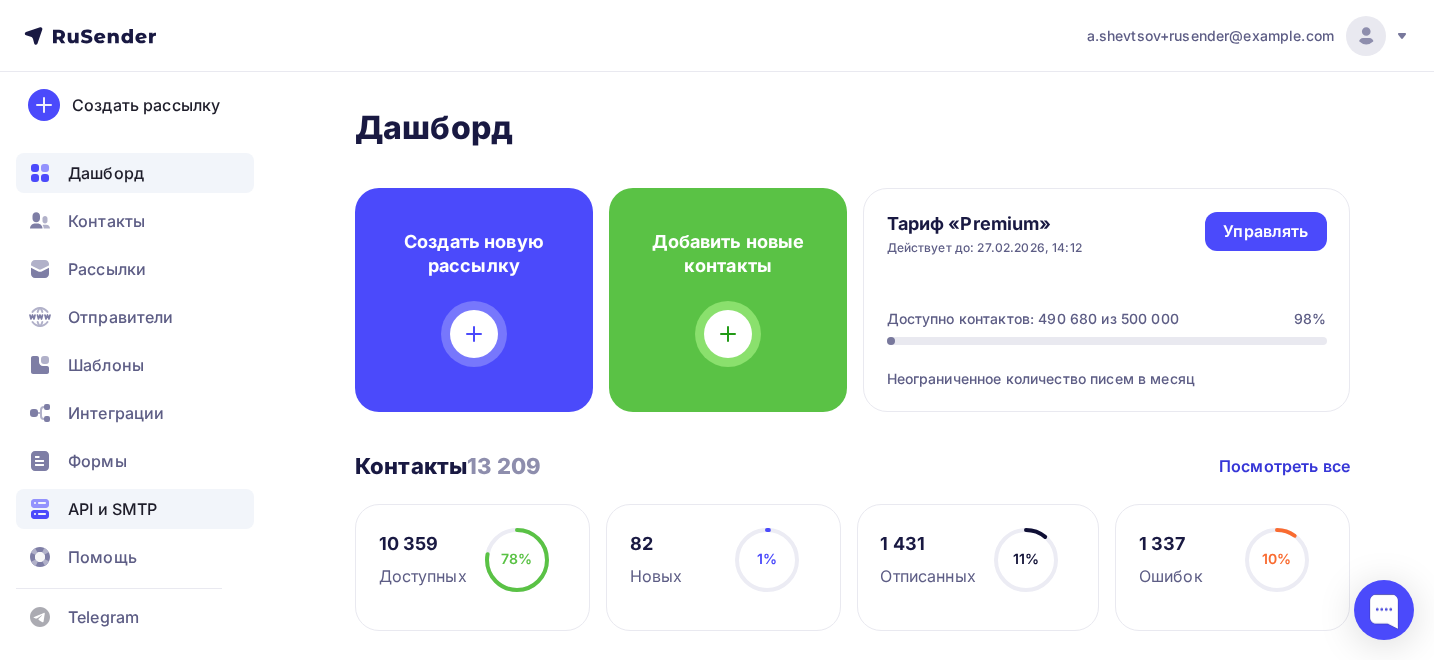 click on "API и SMTP" at bounding box center [112, 509] 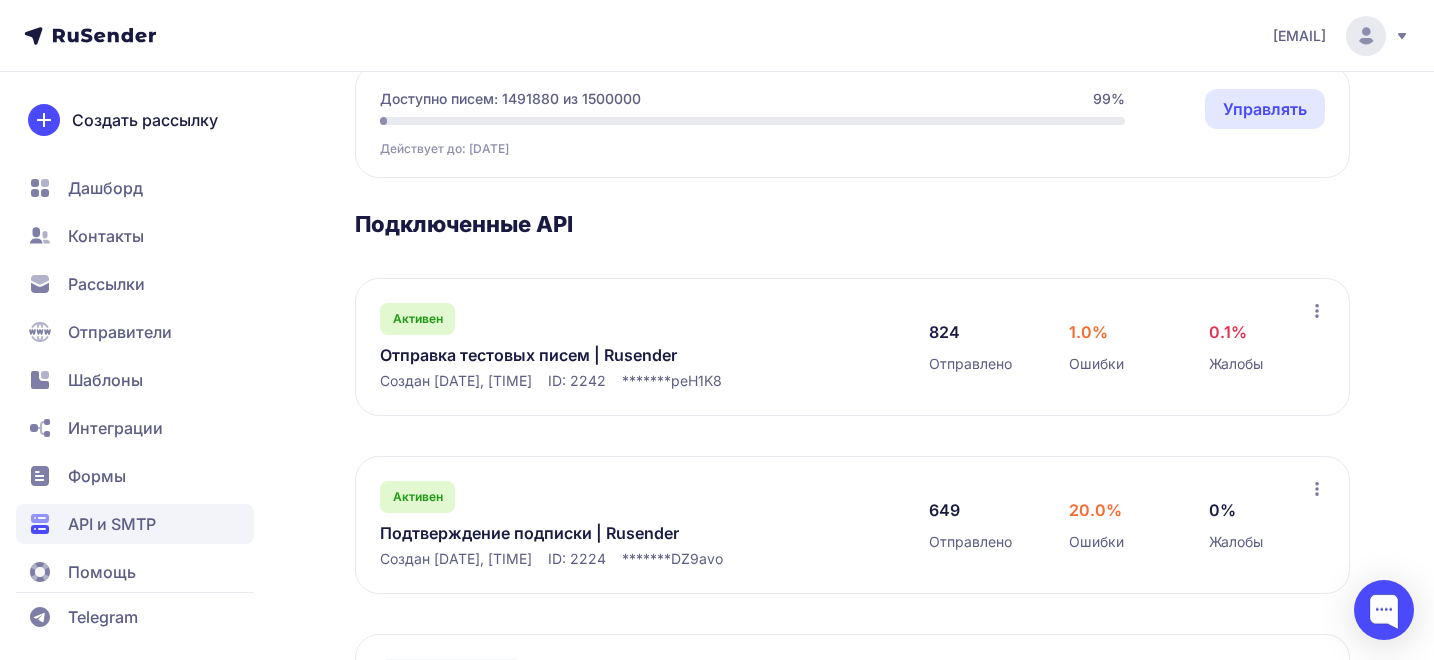 scroll, scrollTop: 216, scrollLeft: 0, axis: vertical 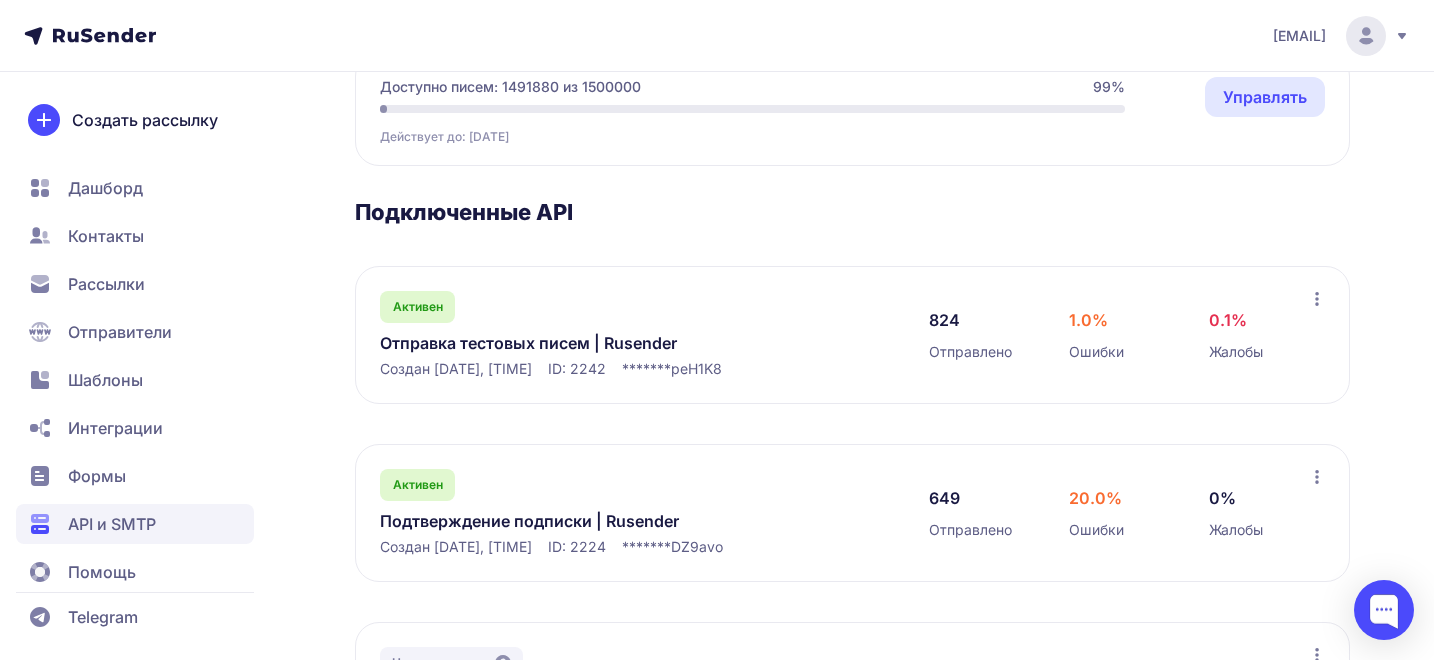 click on "Отправка тестовых писем | Rusender" at bounding box center (585, 343) 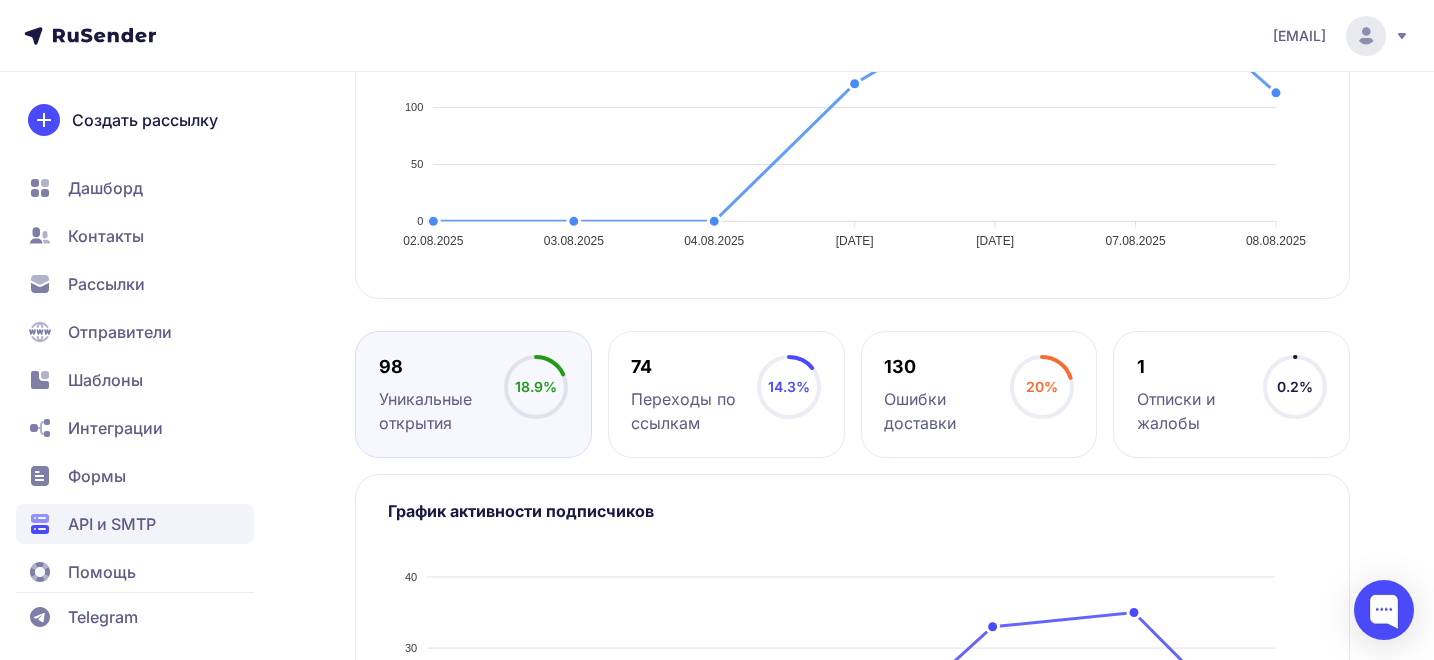scroll, scrollTop: 555, scrollLeft: 0, axis: vertical 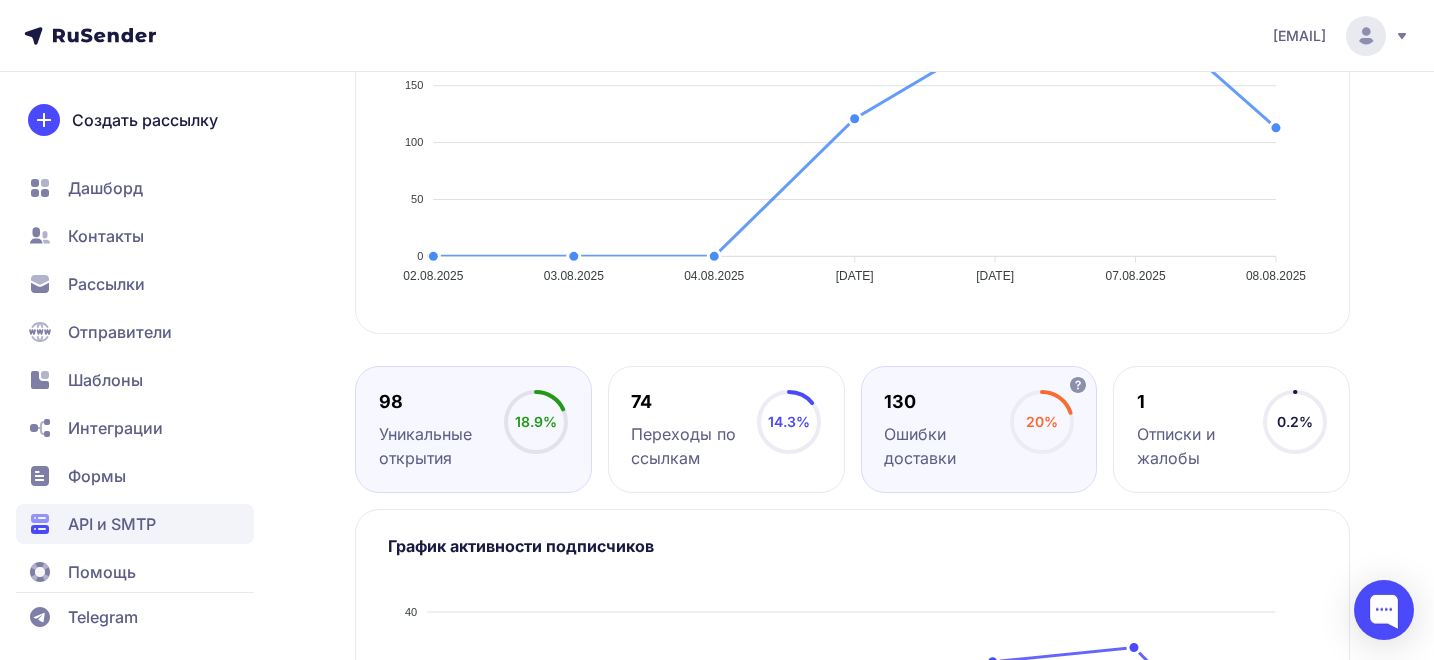 click on "130 Ошибки доставки 20%" 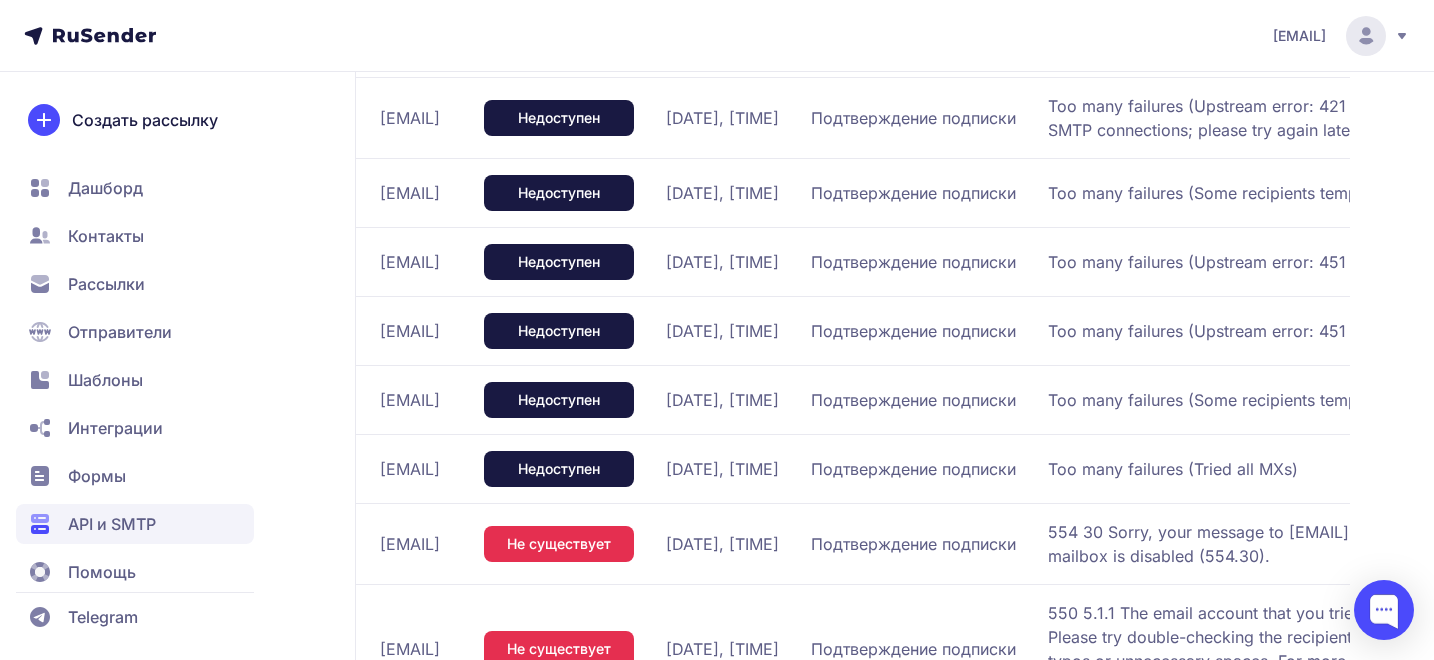scroll, scrollTop: 1696, scrollLeft: 0, axis: vertical 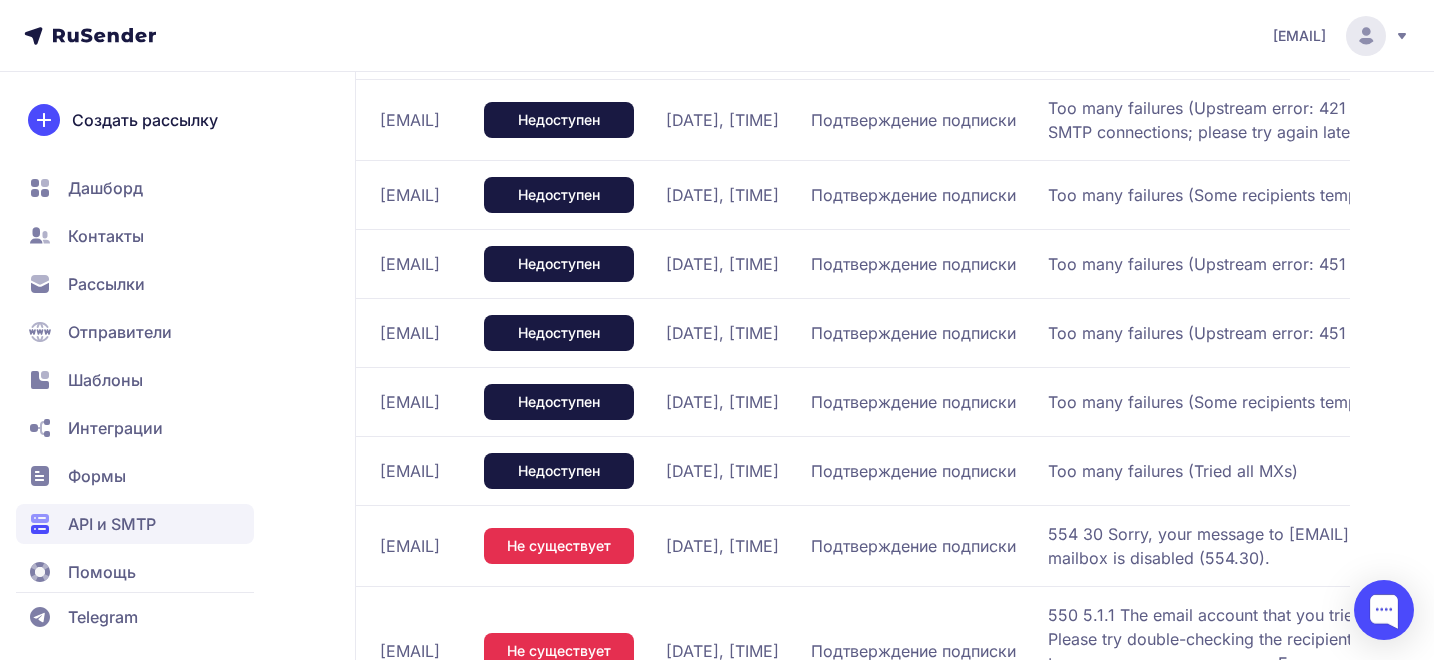 click on "[EMAIL]" 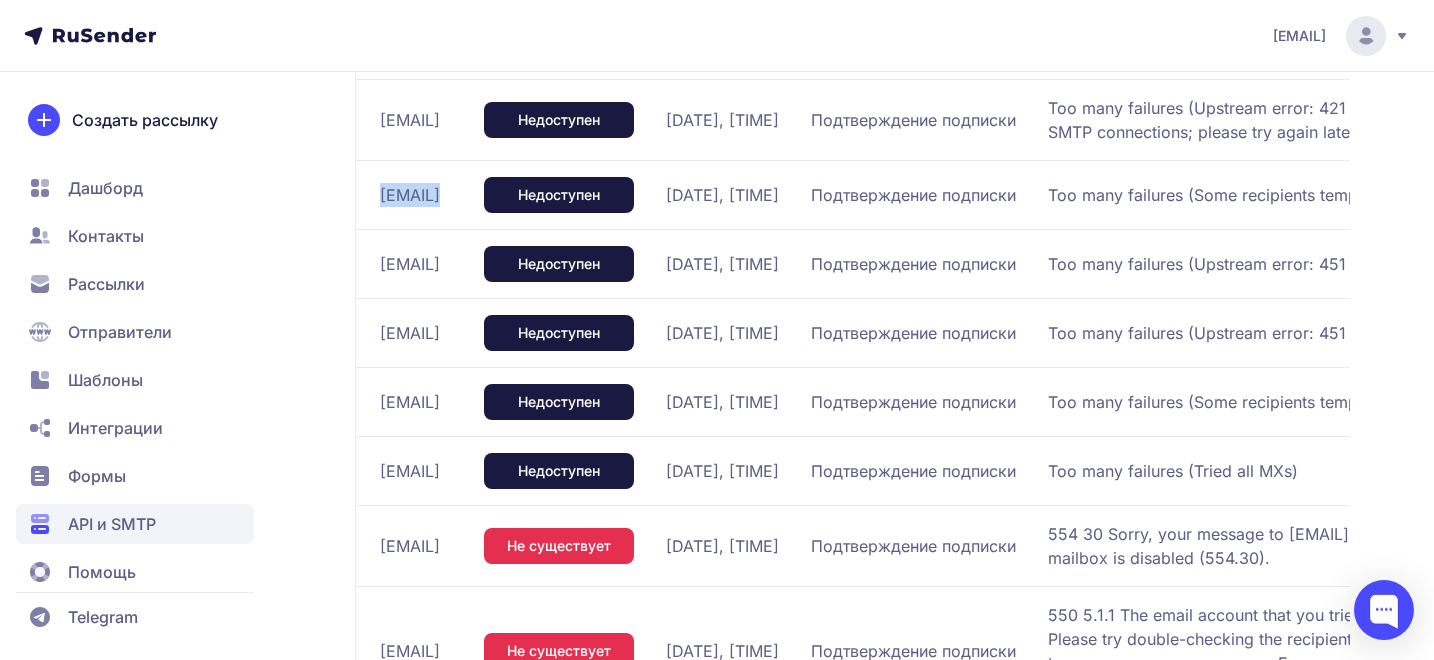 click on "[EMAIL]" 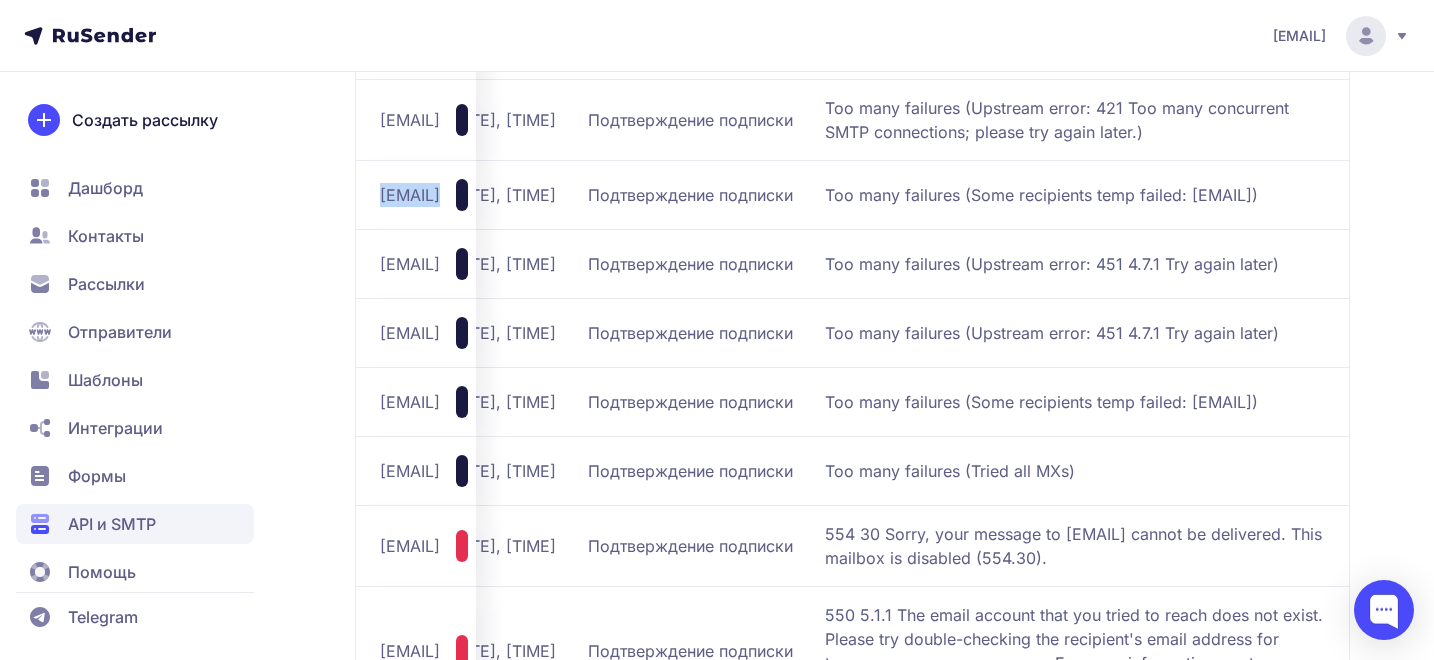 scroll, scrollTop: 0, scrollLeft: 430, axis: horizontal 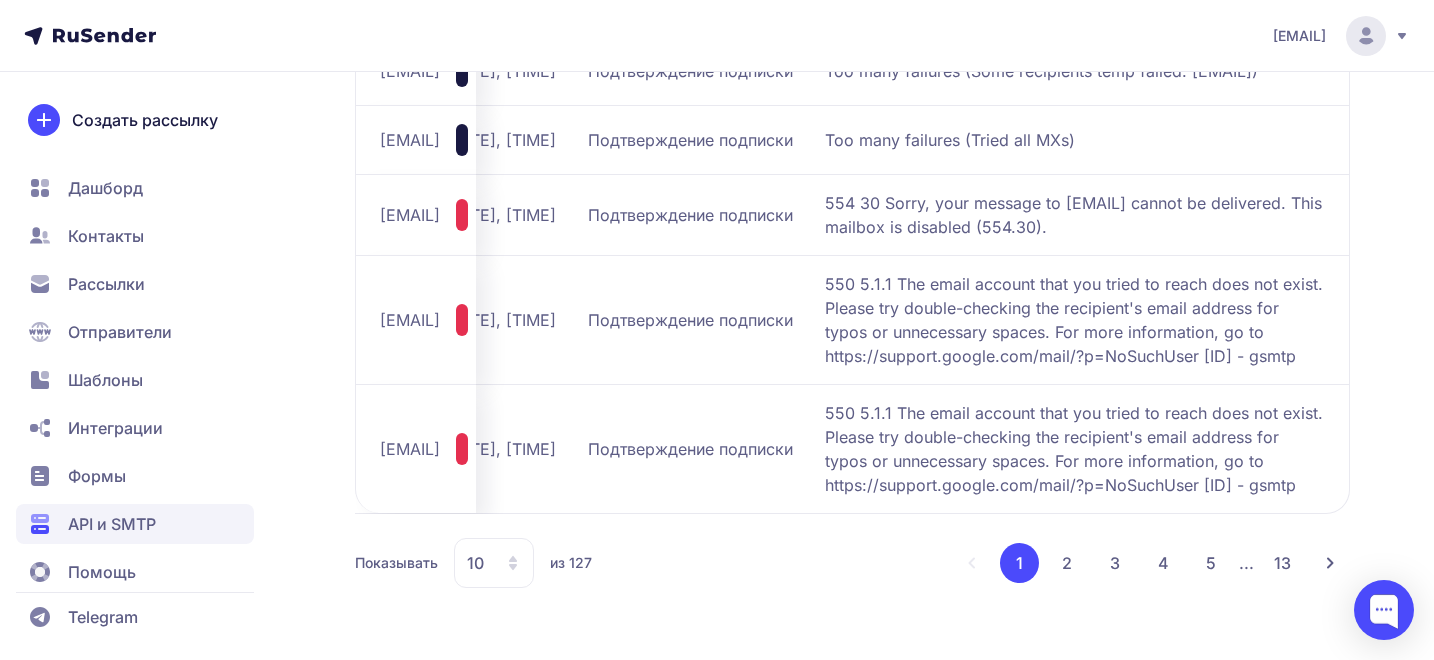 click on "2" at bounding box center [1067, 563] 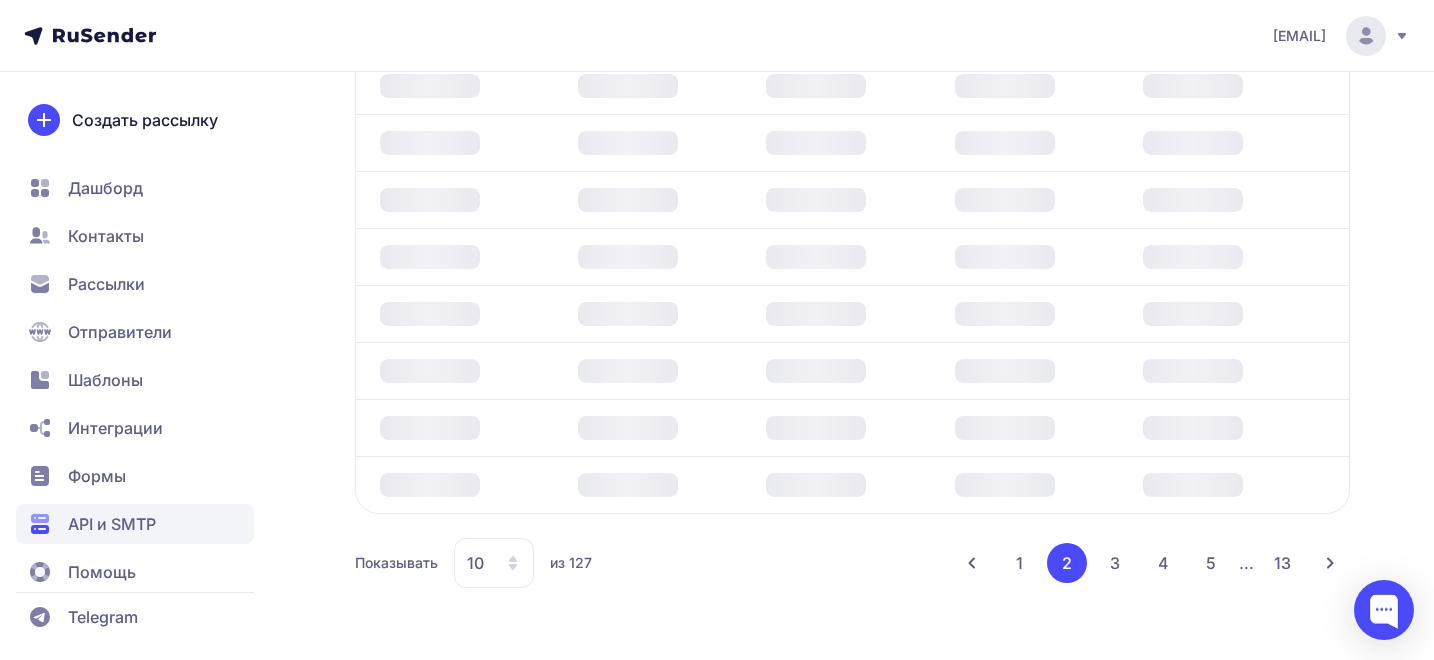 scroll, scrollTop: 0, scrollLeft: 0, axis: both 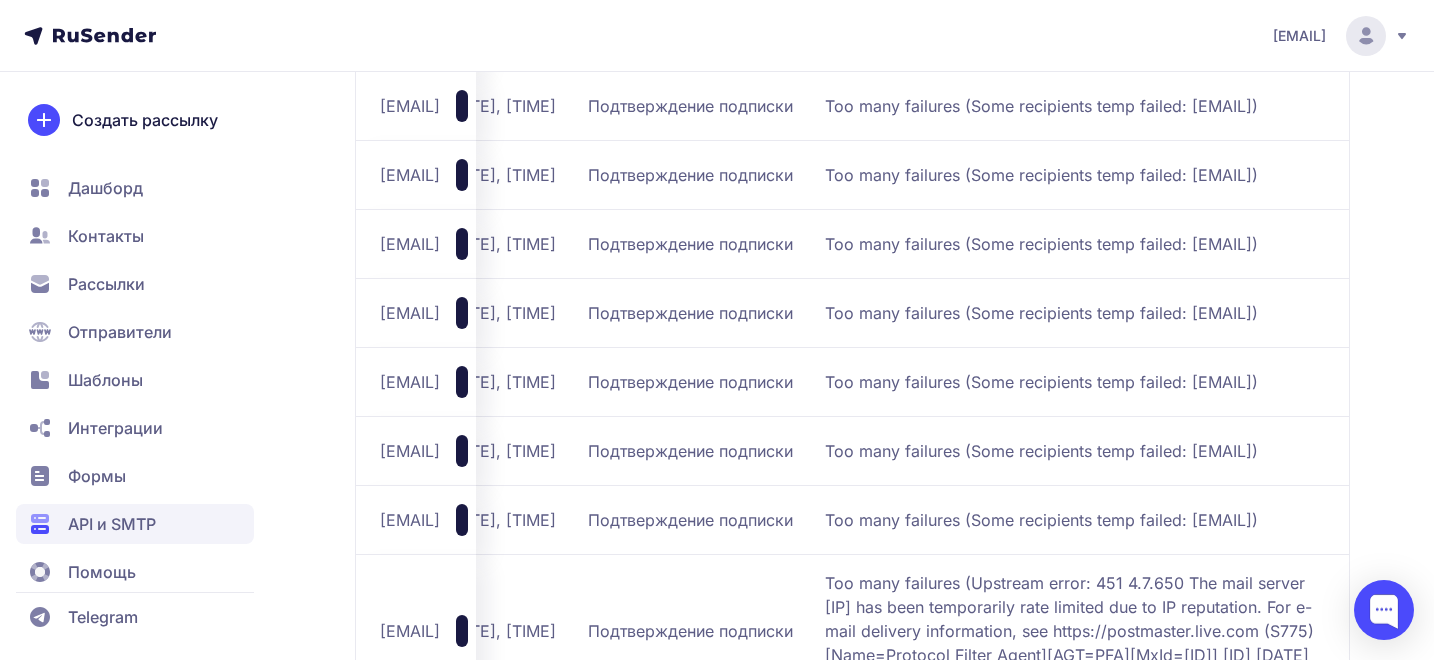 click on "[EMAIL]" 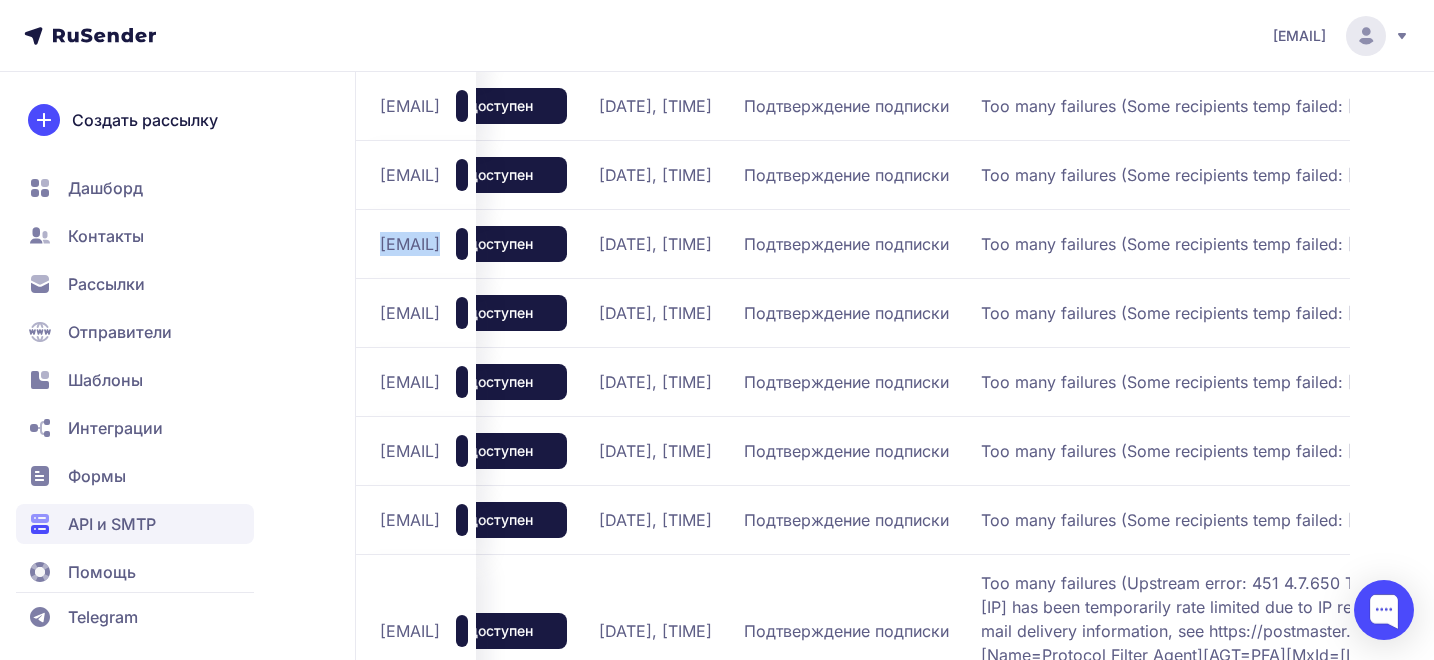 scroll, scrollTop: 0, scrollLeft: 0, axis: both 